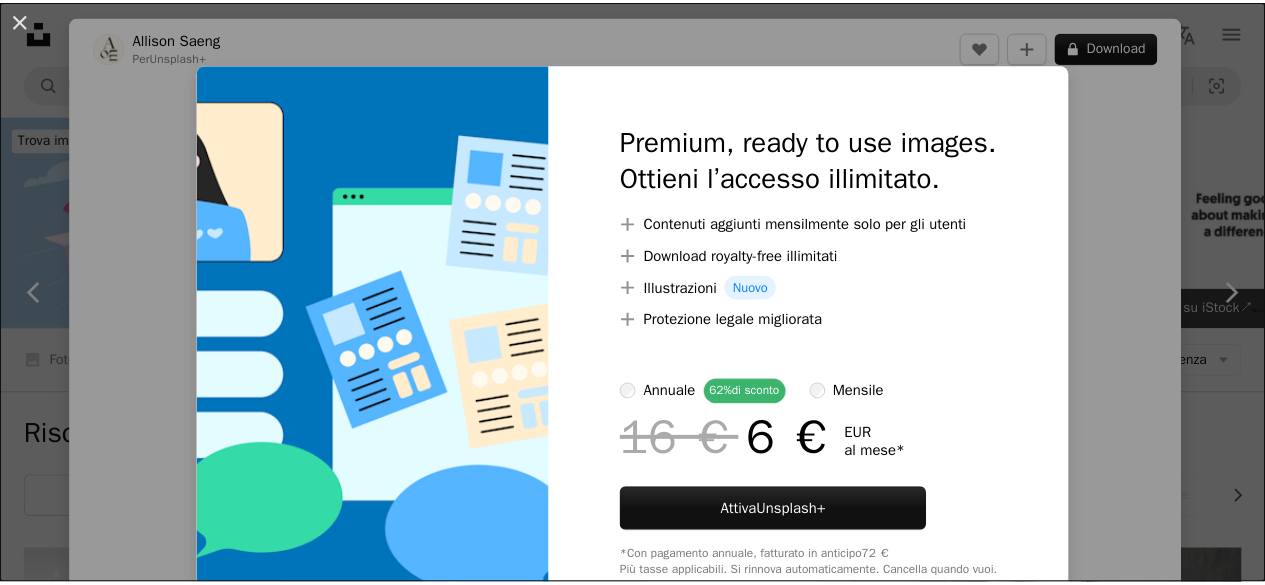 scroll, scrollTop: 100, scrollLeft: 0, axis: vertical 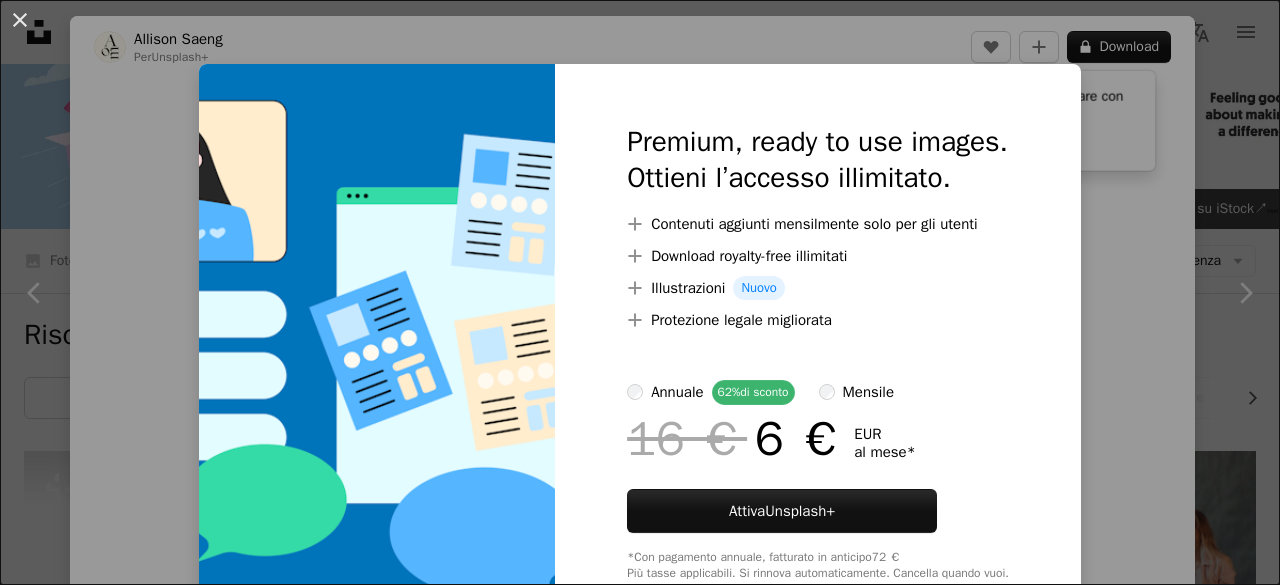 click on "An X shape Premium, ready to use images. Ottieni l’accesso illimitato. A plus sign Contenuti aggiunti mensilmente solo per gli utenti A plus sign Download royalty-free illimitati A plus sign Illustrazioni  Nuovo A plus sign Protezione legale migliorata annuale 62%  di sconto mensile 16 €   6 € EUR al mese * Attiva  Unsplash+ *Con pagamento annuale, fatturato in anticipo  72 € Più tasse applicabili. Si rinnova automaticamente. Cancella quando vuoi." at bounding box center (640, 292) 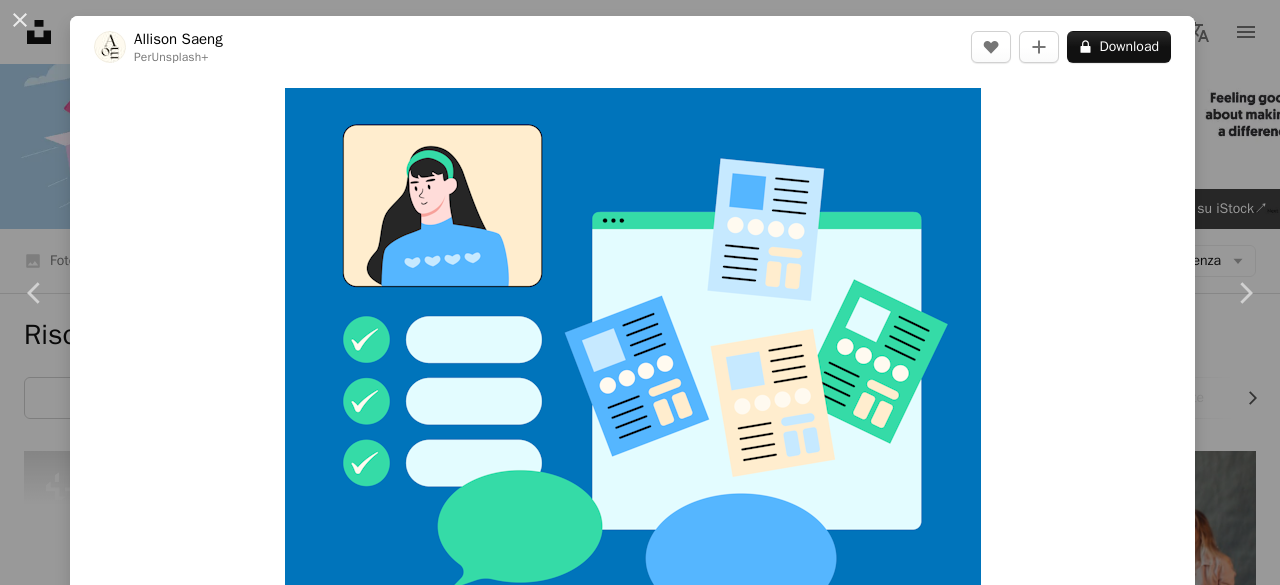 click on "An X shape Chevron left Chevron right [FIRST] [LAST] Per  Unsplash+ A heart A plus sign A lock Download Zoom in A forward-right arrow Condividi More Actions Calendar outlined Pubblicato il  30 gennaio 2024 Safety Con licenza  Unsplash+ Azienda lavoro illustrazione società intervista E-mail vettore dipendente messaggeria Immagini gratuite In questa serie Chevron right Plus sign for Unsplash+ Plus sign for Unsplash+ Plus sign for Unsplash+ Plus sign for Unsplash+ Plus sign for Unsplash+ Plus sign for Unsplash+ Plus sign for Unsplash+ Plus sign for Unsplash+ Plus sign for Unsplash+ Plus sign for Unsplash+ Immagini correlate Plus sign for Unsplash+ A heart A plus sign Masantocreative Per  Unsplash+ A lock Download Plus sign for Unsplash+ A heart A plus sign Heyho Visual Per  Unsplash+ A lock Download Plus sign for Unsplash+ A heart A plus sign manaa graphic Per  Unsplash+ A lock Download Plus sign for Unsplash+ A heart A plus sign Bekeen.co Per  Unsplash+ A lock Download Plus sign for Unsplash+ A heart A plus sign [FIRST] [LAST] Per" at bounding box center [640, 292] 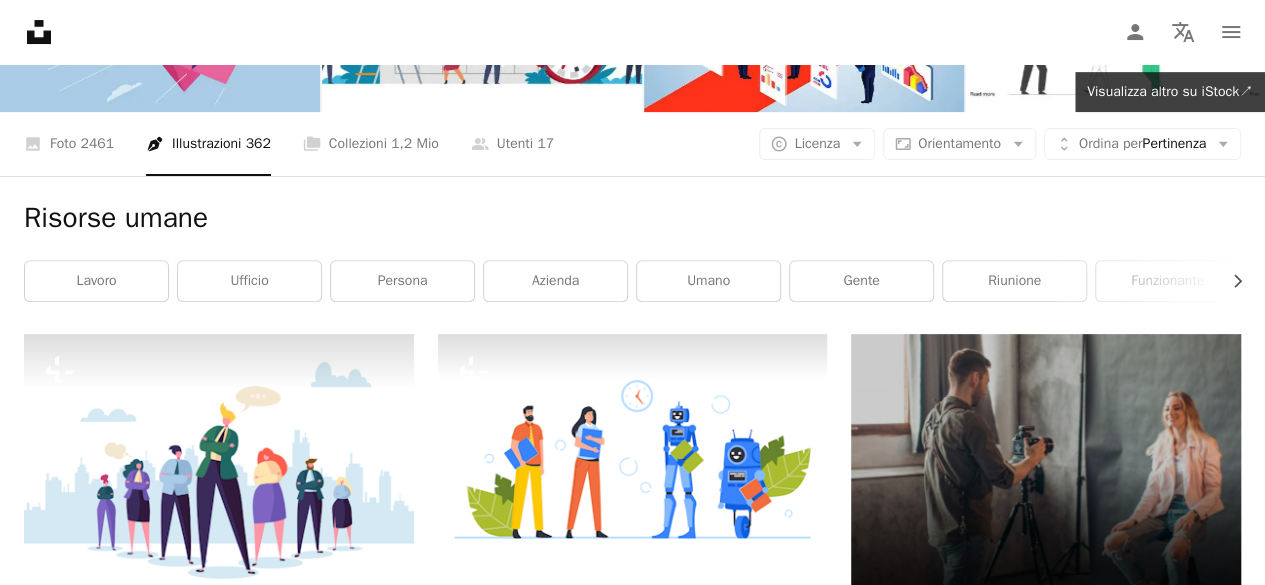scroll, scrollTop: 0, scrollLeft: 0, axis: both 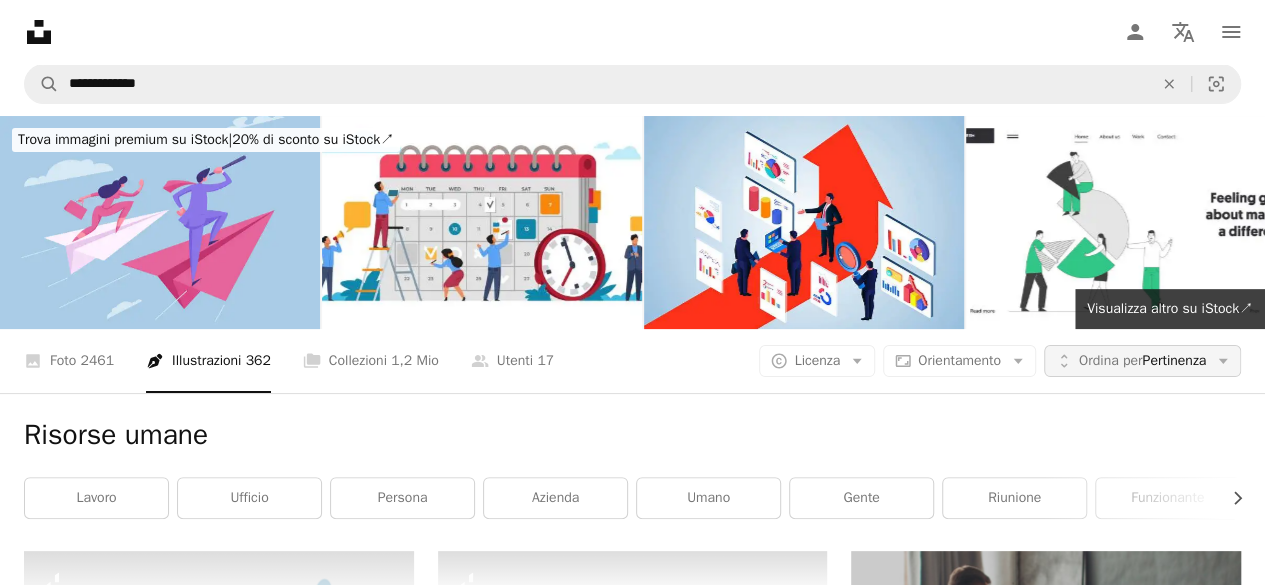 click on "Ordina per" at bounding box center [1110, 360] 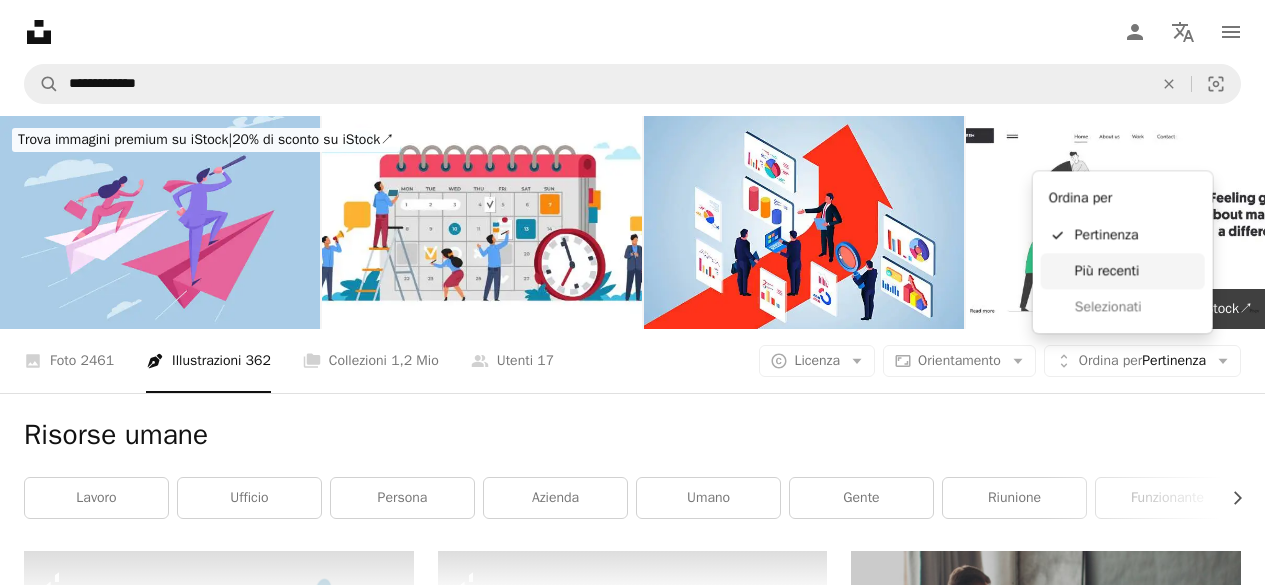 click on "Più recenti" at bounding box center [1136, 271] 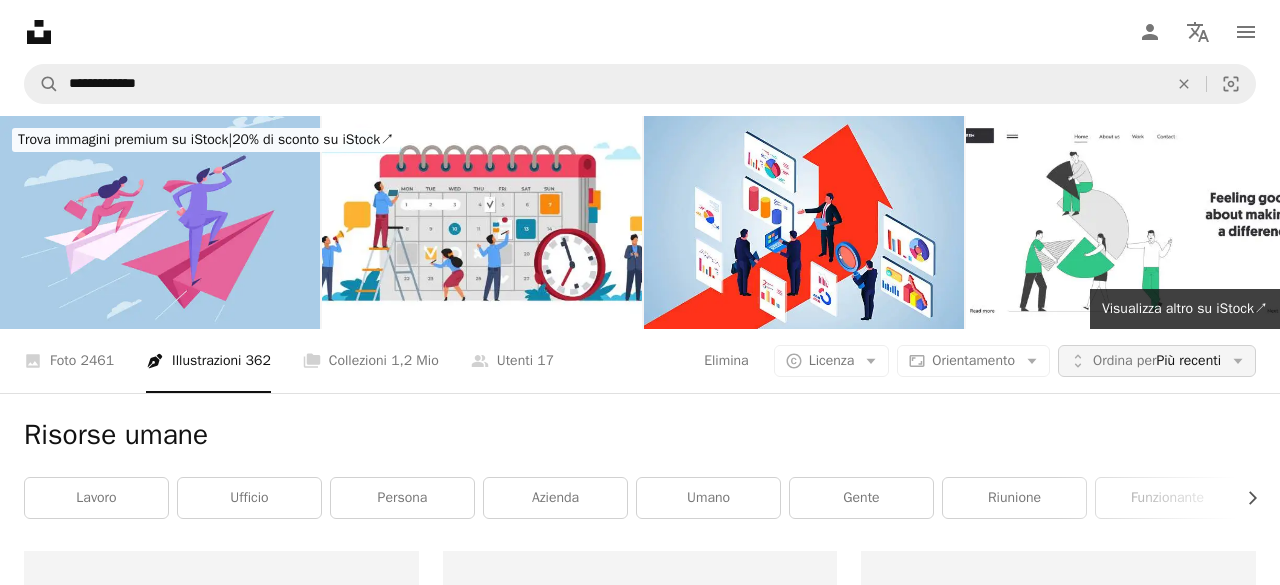 click on "Ordina per  Più recenti" at bounding box center (1157, 361) 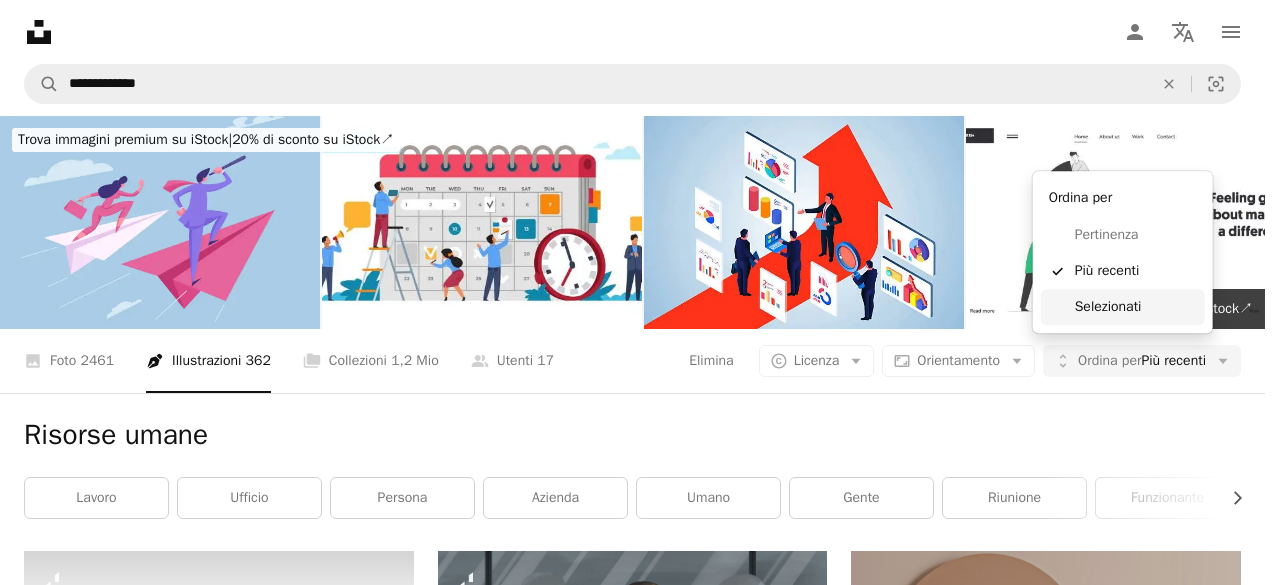 click on "Selezionati" at bounding box center [1136, 307] 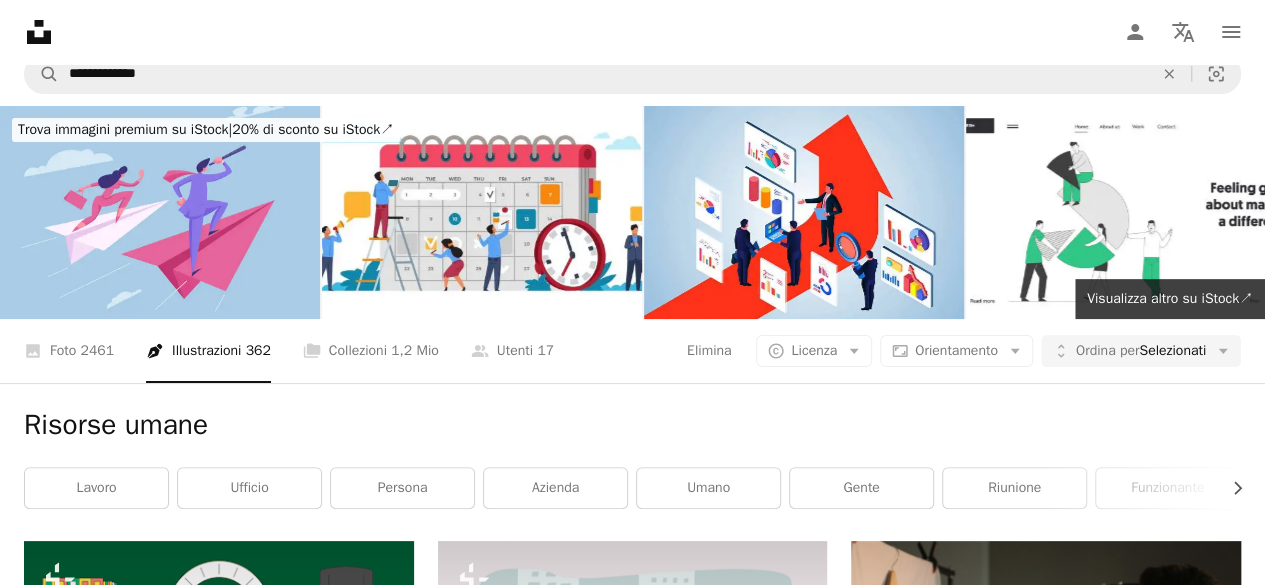 scroll, scrollTop: 0, scrollLeft: 0, axis: both 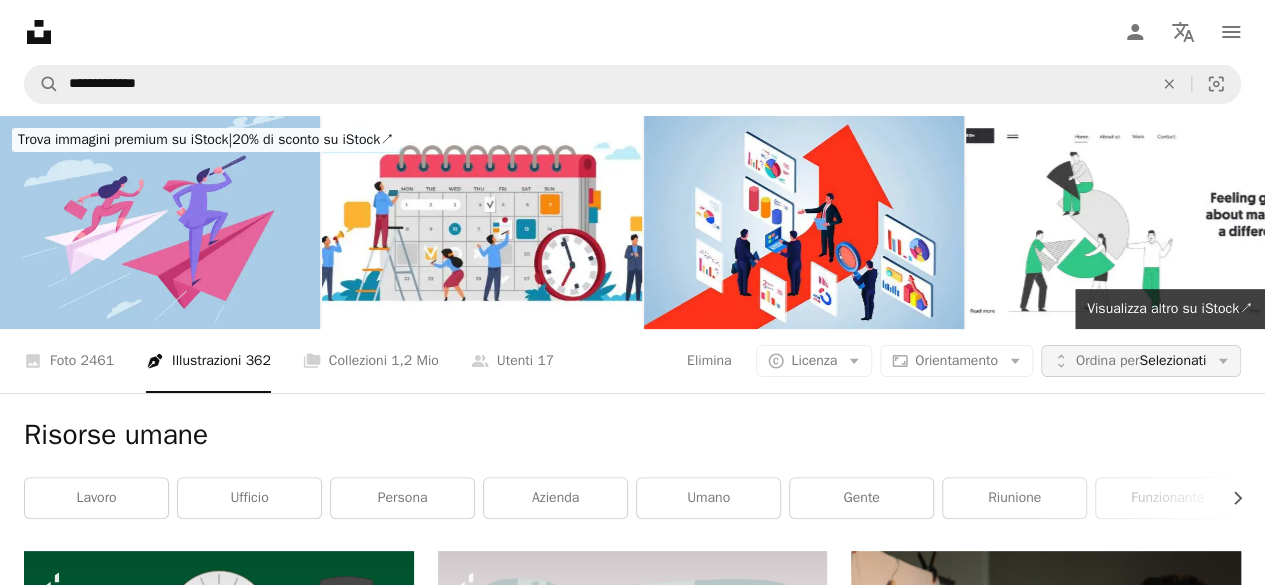 click on "Unfold Ordina per  Selezionati Arrow down" at bounding box center [1141, 361] 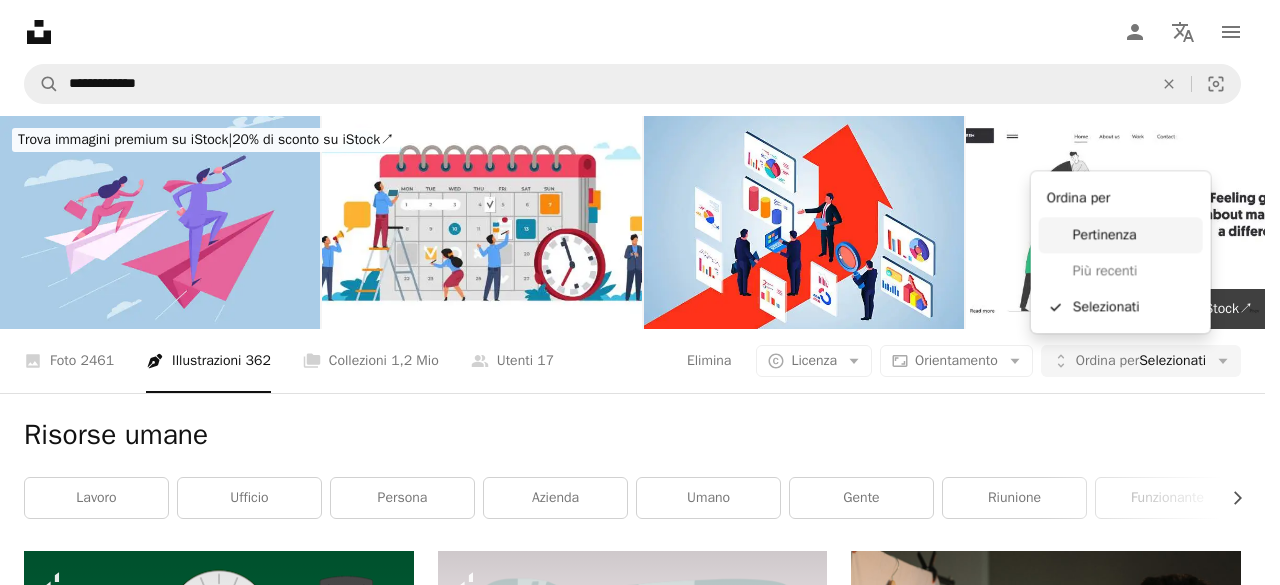 click on "Pertinenza" at bounding box center (1134, 235) 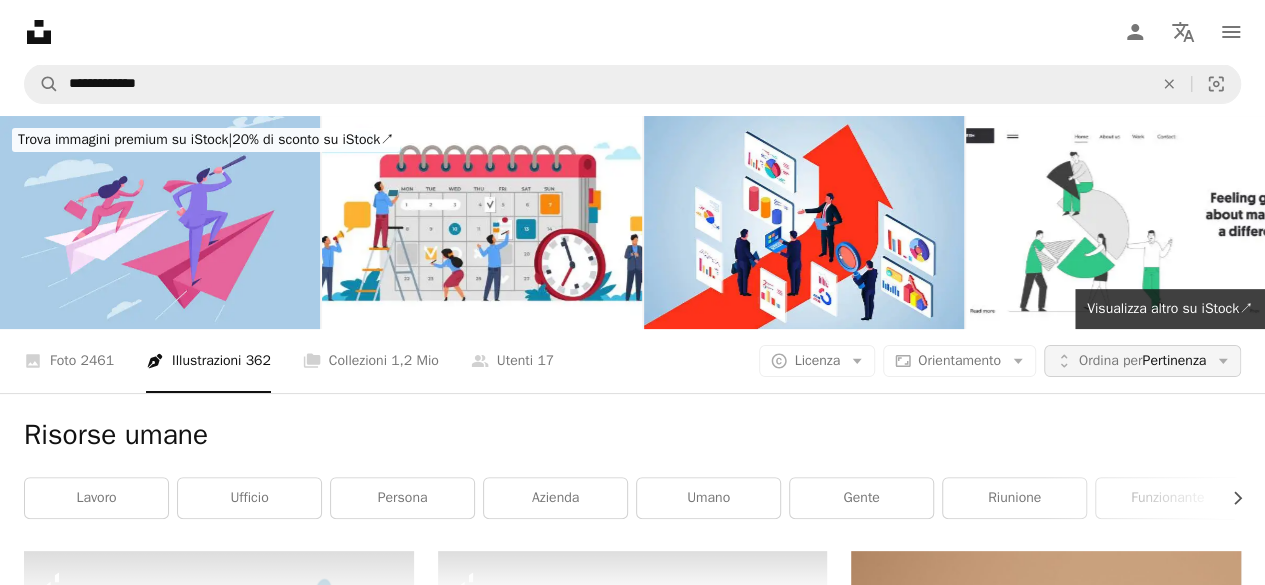 click on "Ordina per" at bounding box center (1110, 360) 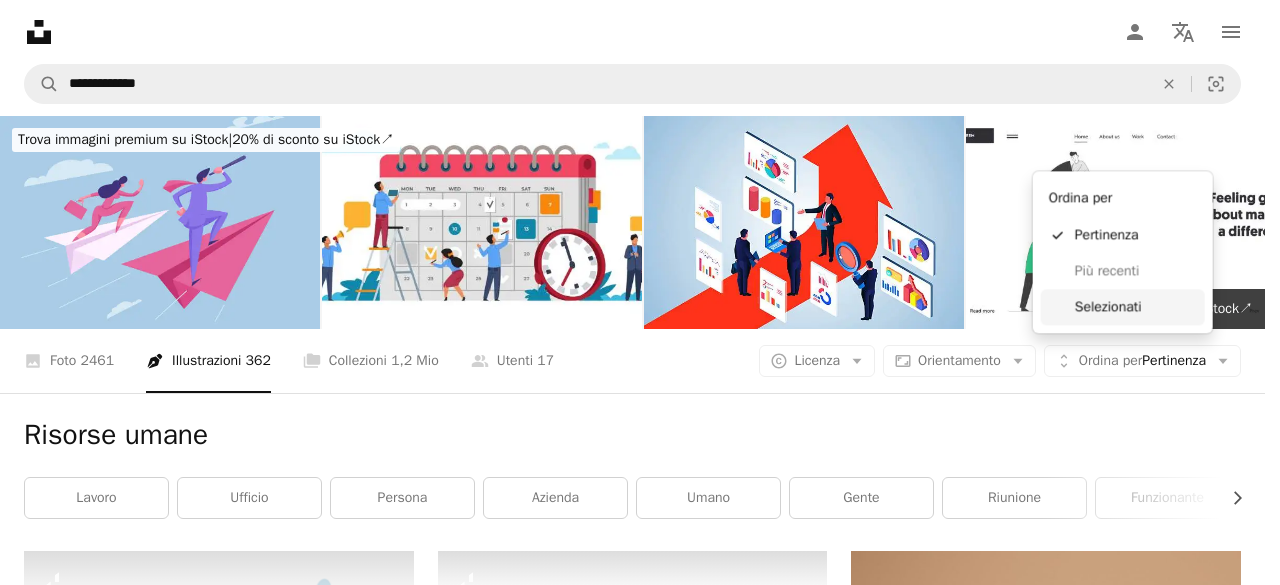 click on "Selezionati" at bounding box center [1136, 307] 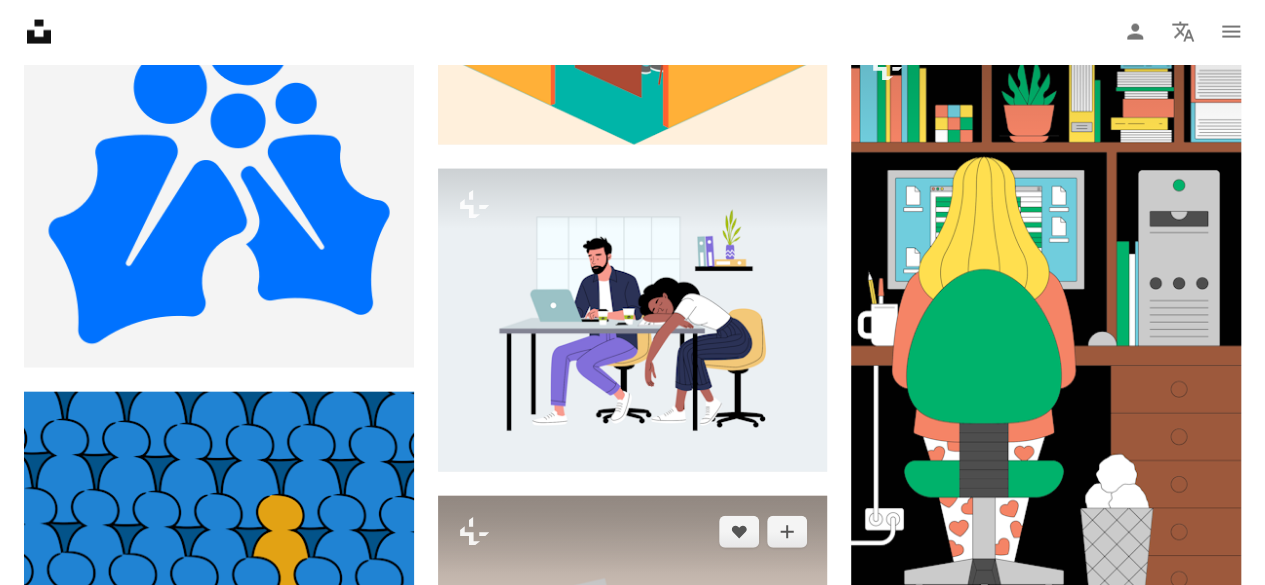 scroll, scrollTop: 2200, scrollLeft: 0, axis: vertical 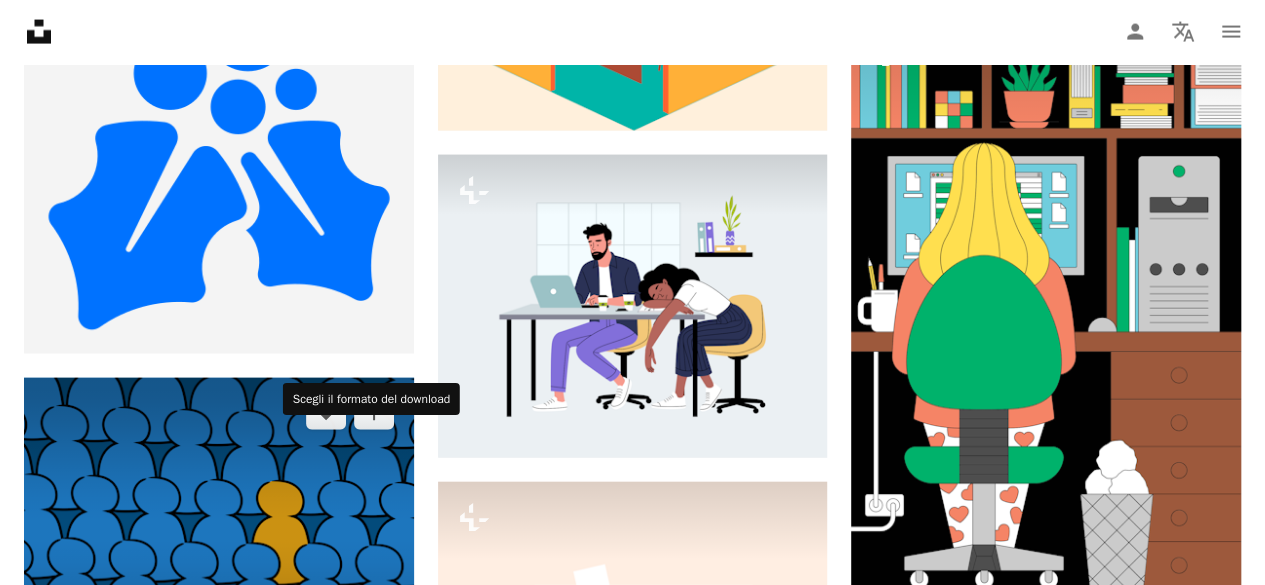click on "Arrow pointing down" at bounding box center [374, 654] 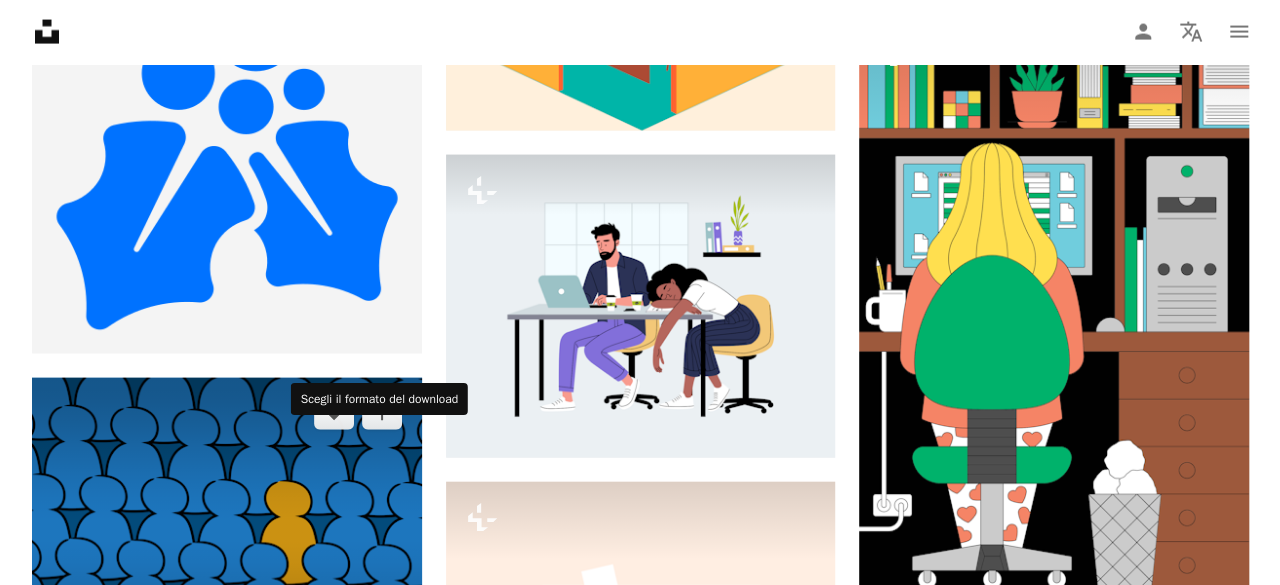 scroll, scrollTop: 0, scrollLeft: 0, axis: both 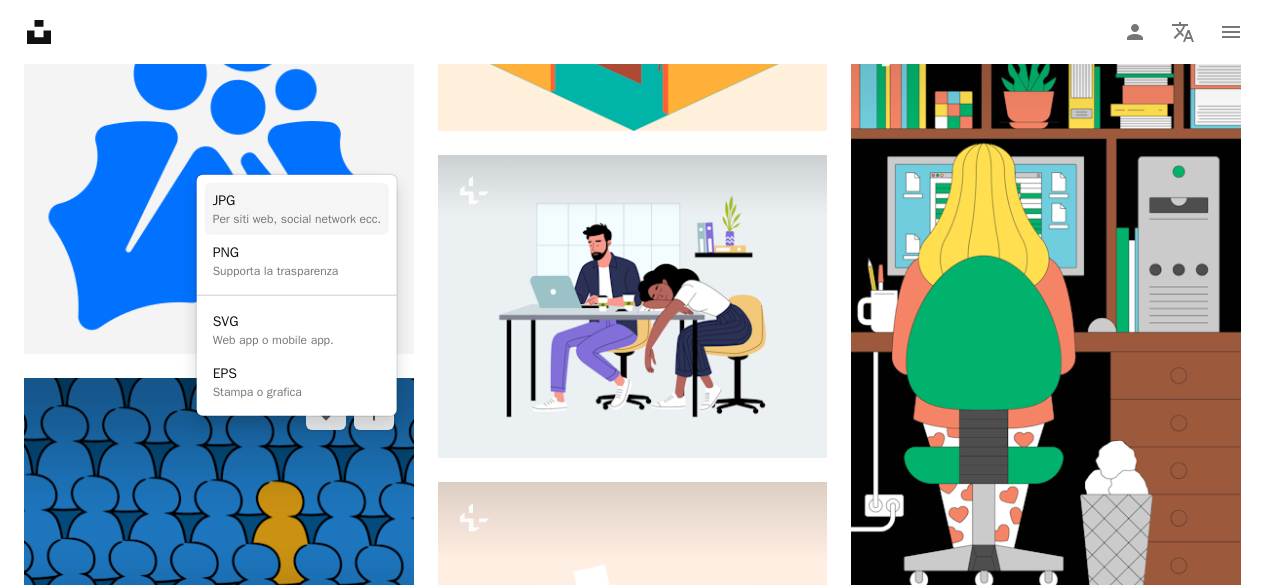 click on "Per siti web, social network ecc." at bounding box center (297, 219) 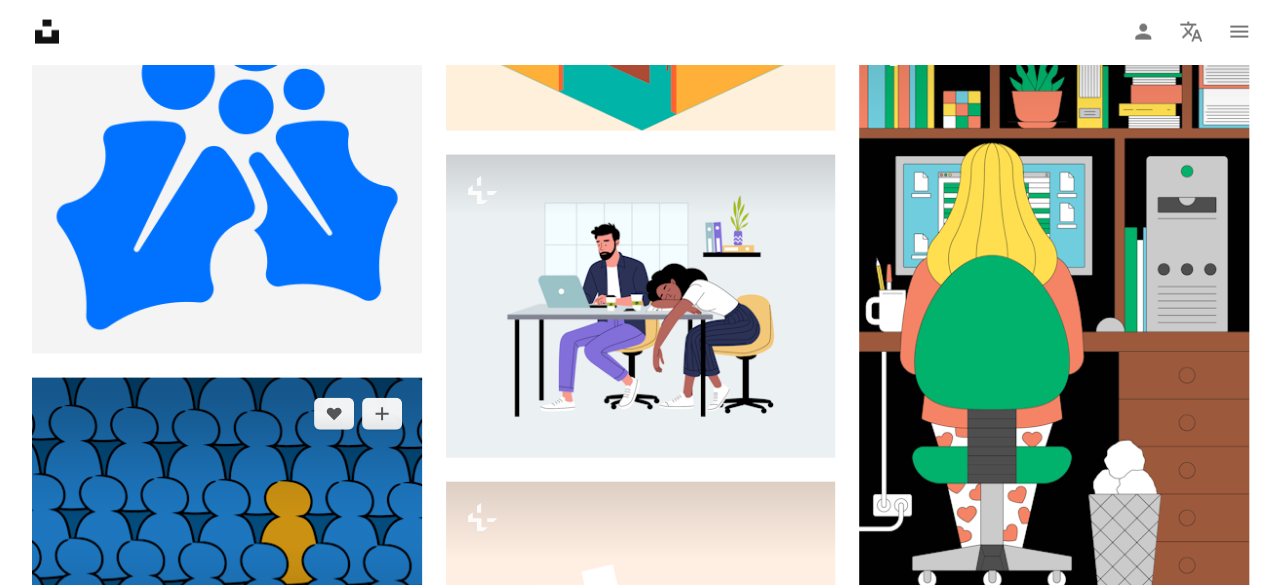 scroll, scrollTop: 0, scrollLeft: 0, axis: both 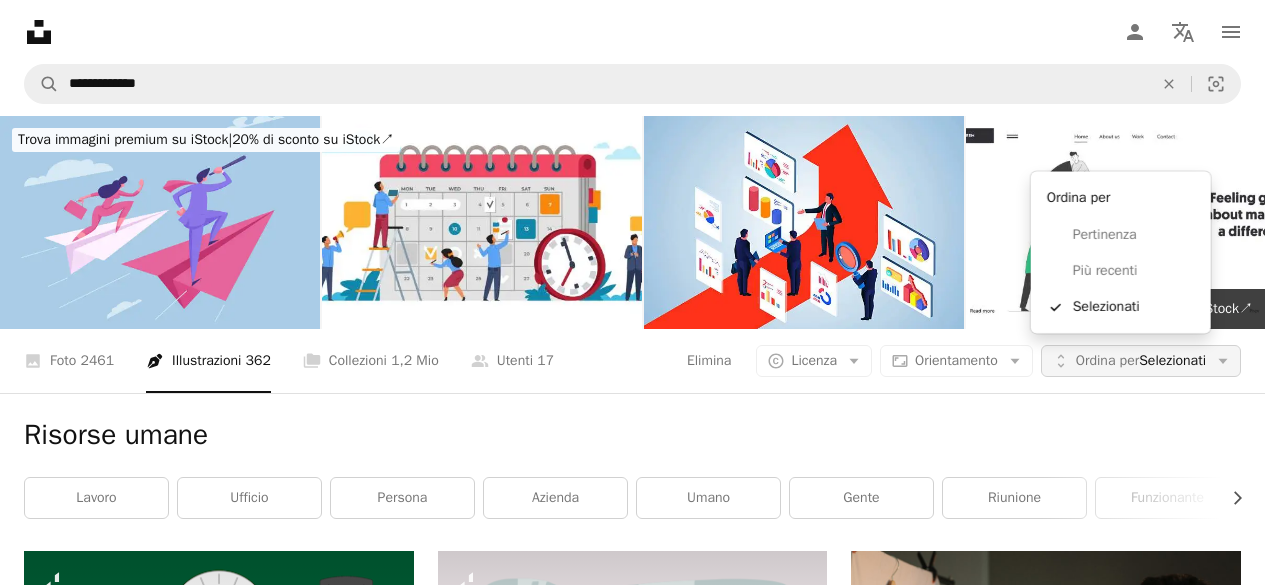 click on "Ordina per  Selezionati" at bounding box center [1141, 361] 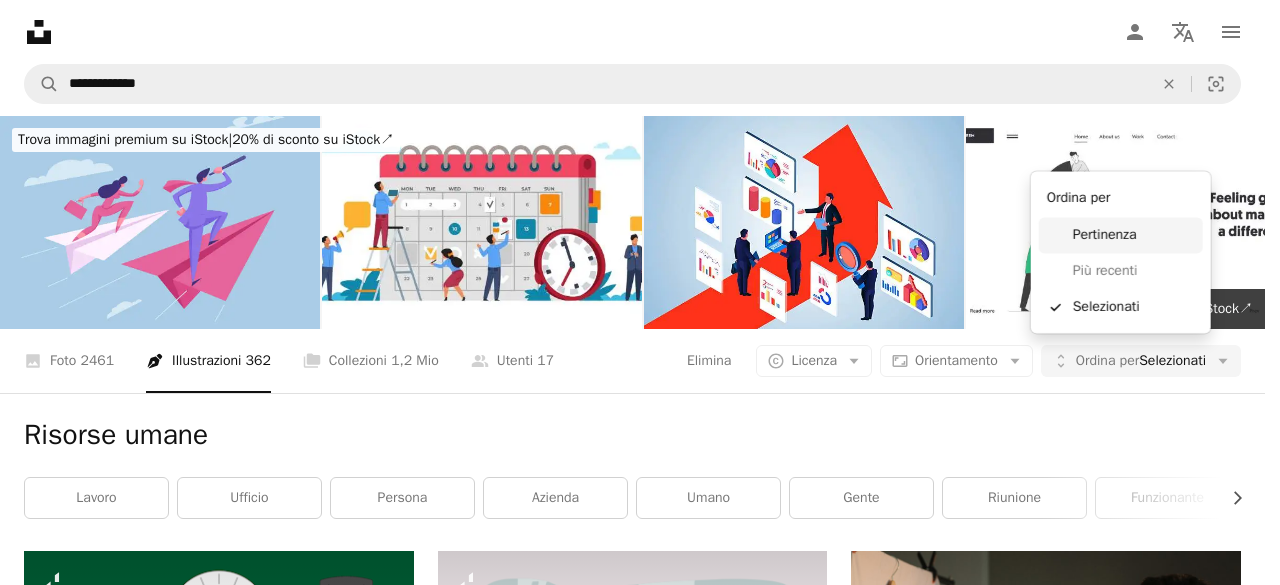 click on "Pertinenza" at bounding box center (1134, 235) 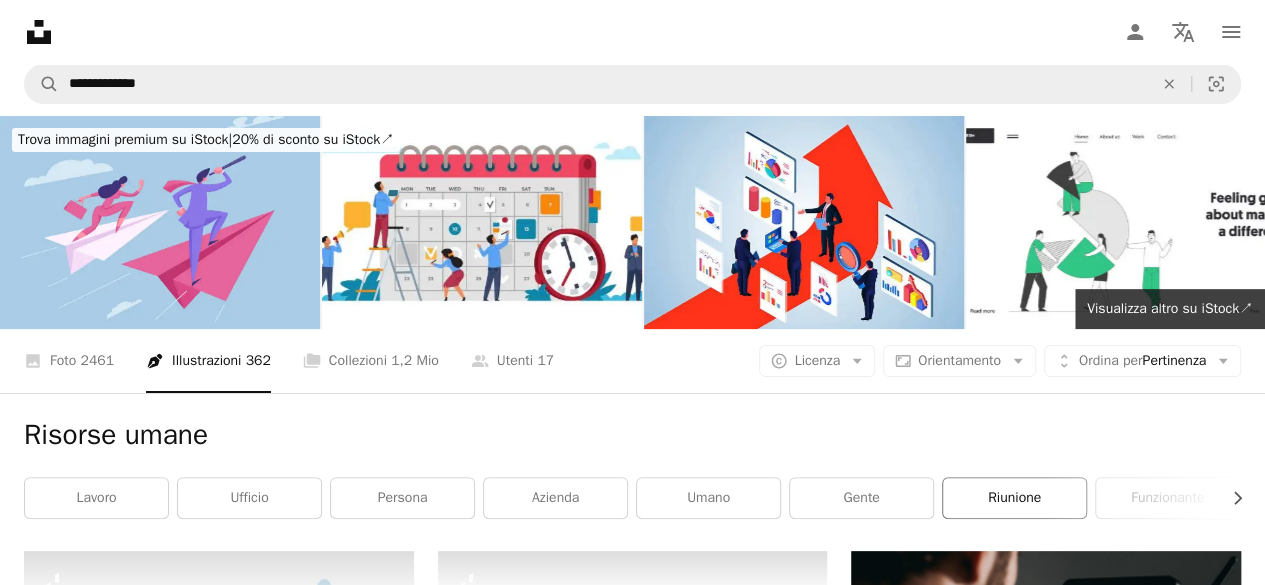 scroll, scrollTop: 0, scrollLeft: 0, axis: both 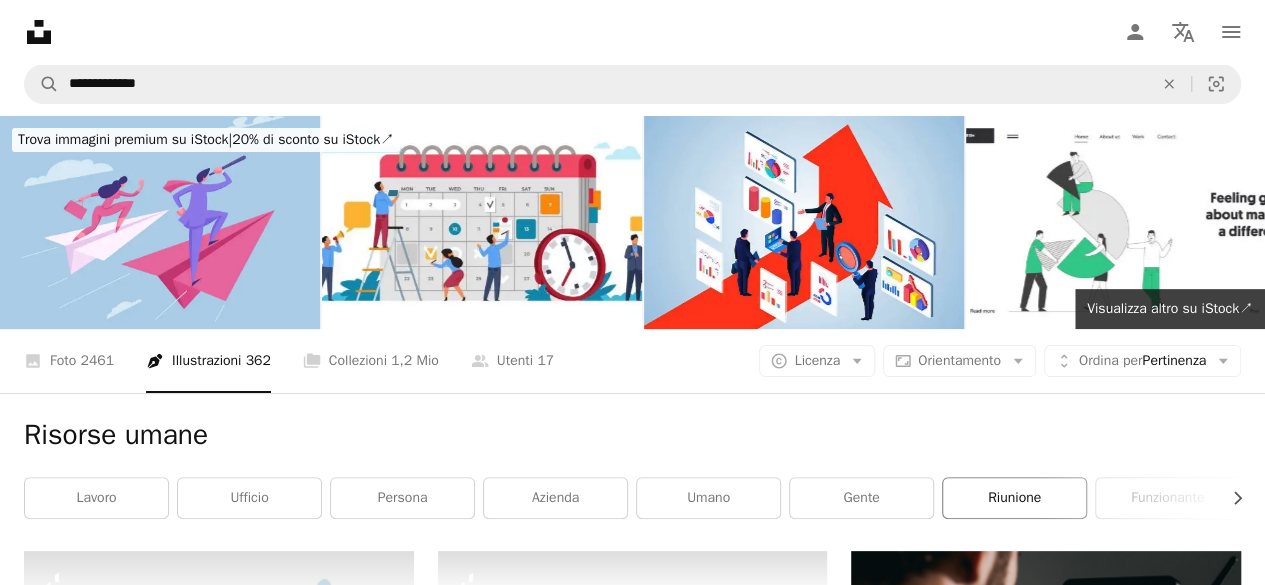 click on "riunione" at bounding box center (1014, 498) 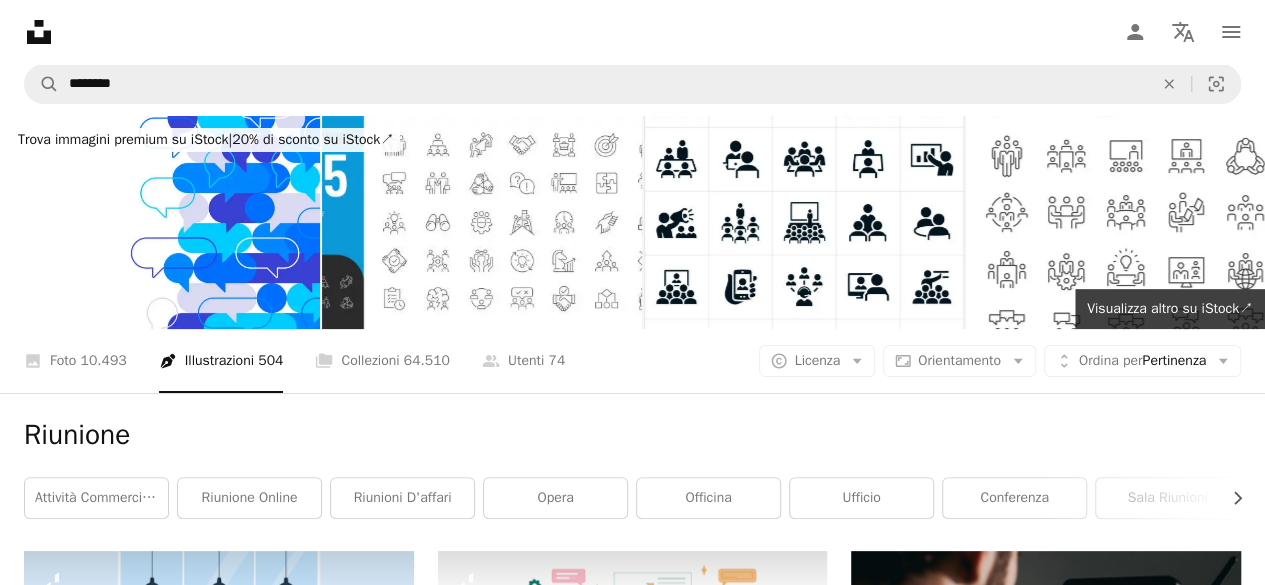scroll, scrollTop: 2300, scrollLeft: 0, axis: vertical 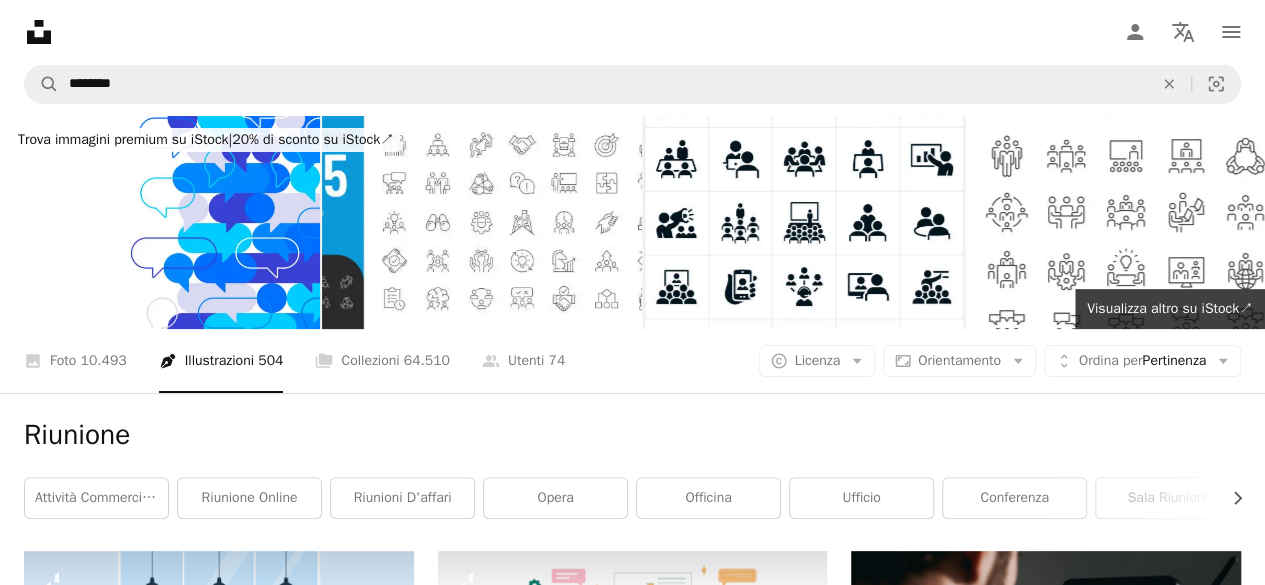 click on "Carica altro" at bounding box center (632, 3581) 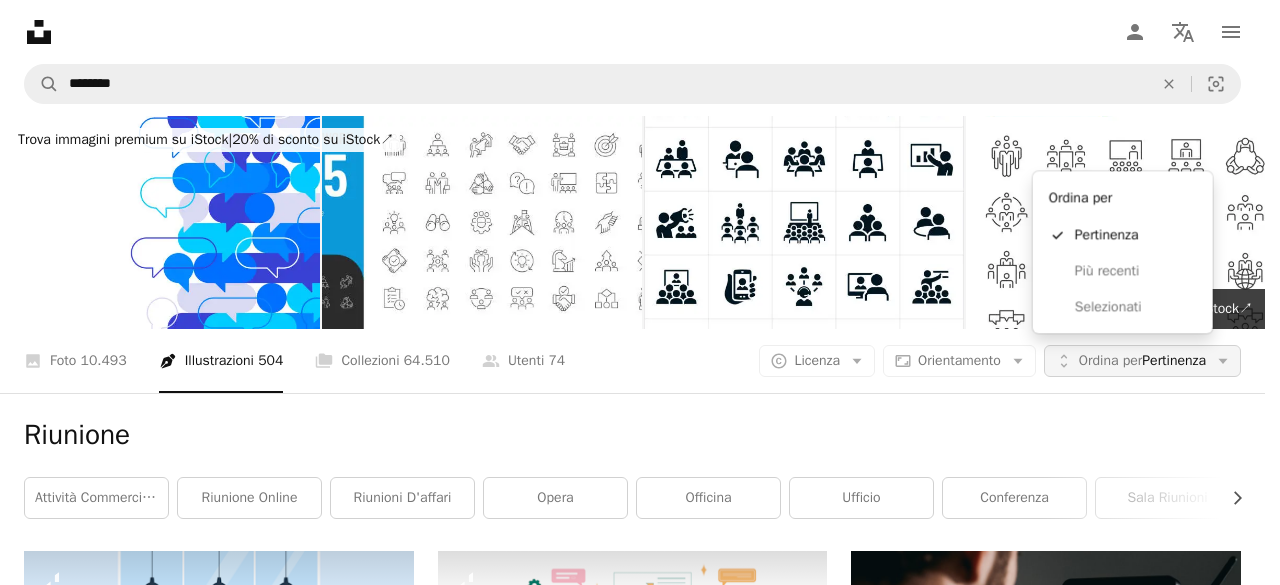 click on "Ordina per" at bounding box center (1110, 360) 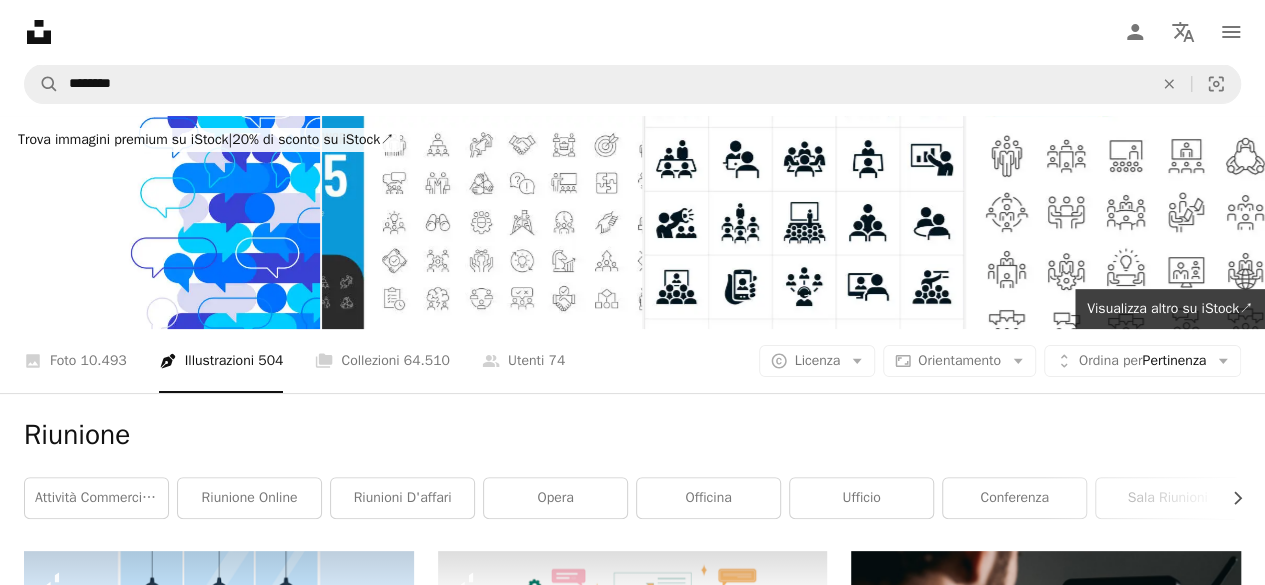 click on "A X shape Unsplash utilizza cookie e tecnologie simili per proteggere il sito, offrire funzionalità utili sia agli utenti che utilizzano funzioni gratuite che a pagamento e garantire prestazioni ottimali. Cliccando su “Accetta tutti i cookie” o chiudendo questo prompt, acconsenti all’utilizzo dei cookie. Cliccando su “Accetta solo i cookie essenziali”, acconsenti solo all’uso dei cookie strettamente necessari al funzionamento del sito. Consulta la nostra  Informativa sui cookie  per maggiori informazioni. Gestisci i cookie Accetta solo i cookie essenziali Accetta tutti i cookie Unsplash logo Home Unsplash A photo Pen Tool A compass A stack of folders Download Person Localization icon navigation menu A magnifying glass ******** An X shape Visual search Attiva Unsplash+ Log in Invia immagine Trova immagini premium su iStock  |  20% di sconto su iStock  ↗ Trova immagini premium su iStock 20% di sconto su iStock  ↗ Visualizza altro  ↗ Visualizza altro su iStock  ↗ A photo Foto   10.493" at bounding box center [632, 4574] 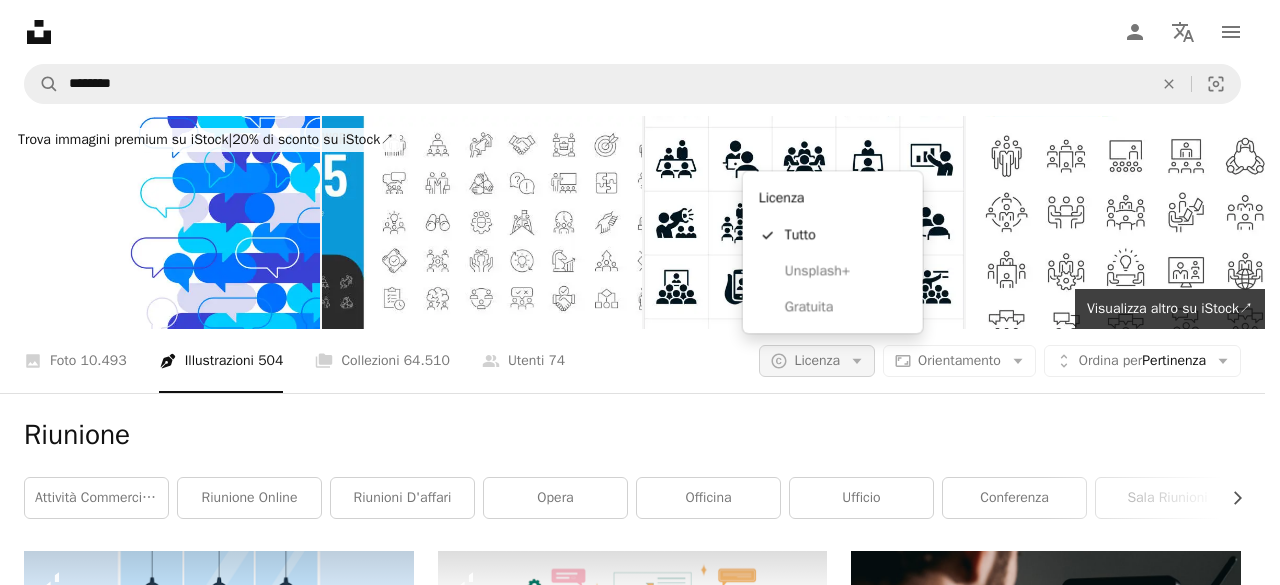 click on "A copyright icon © Licenza Arrow down" at bounding box center [817, 361] 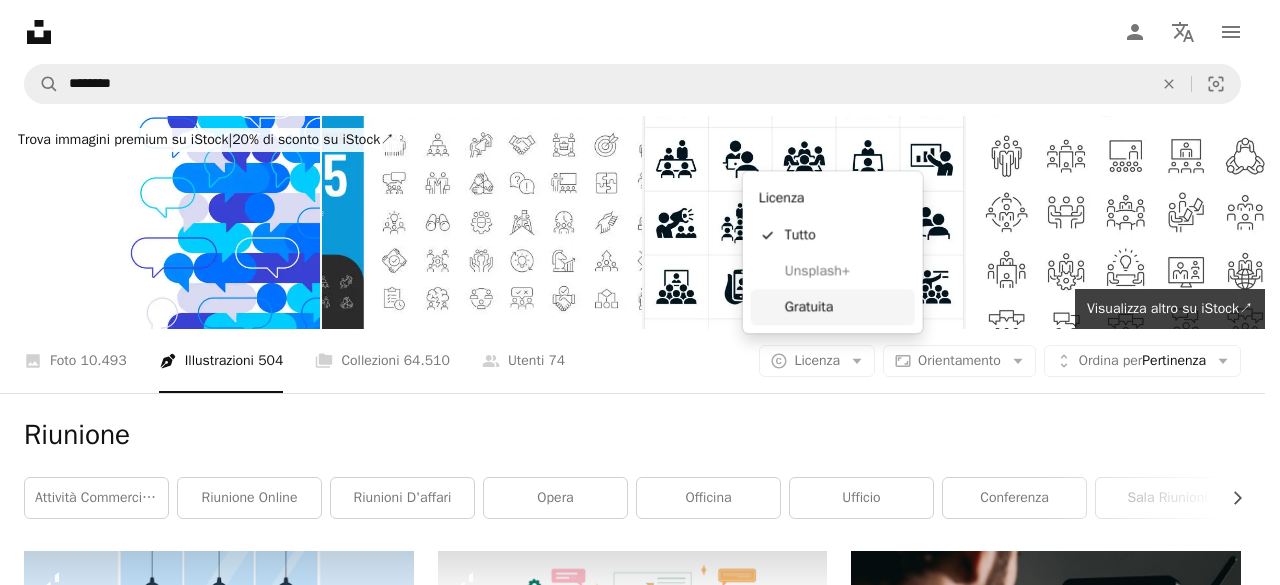 click on "Gratuita" at bounding box center [846, 307] 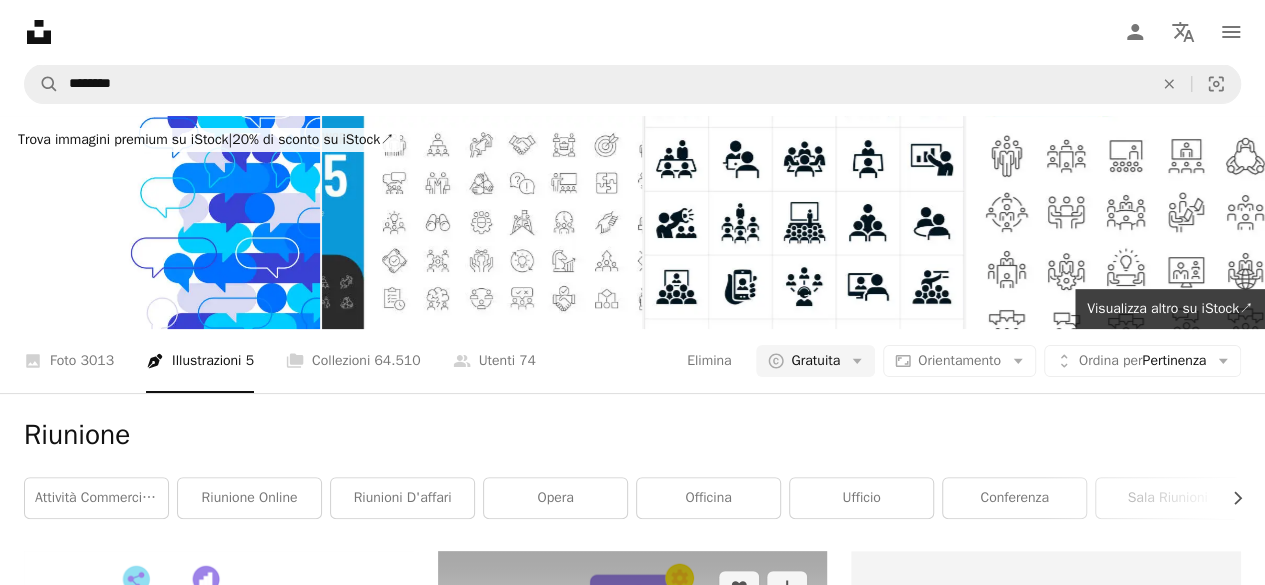 scroll, scrollTop: 0, scrollLeft: 0, axis: both 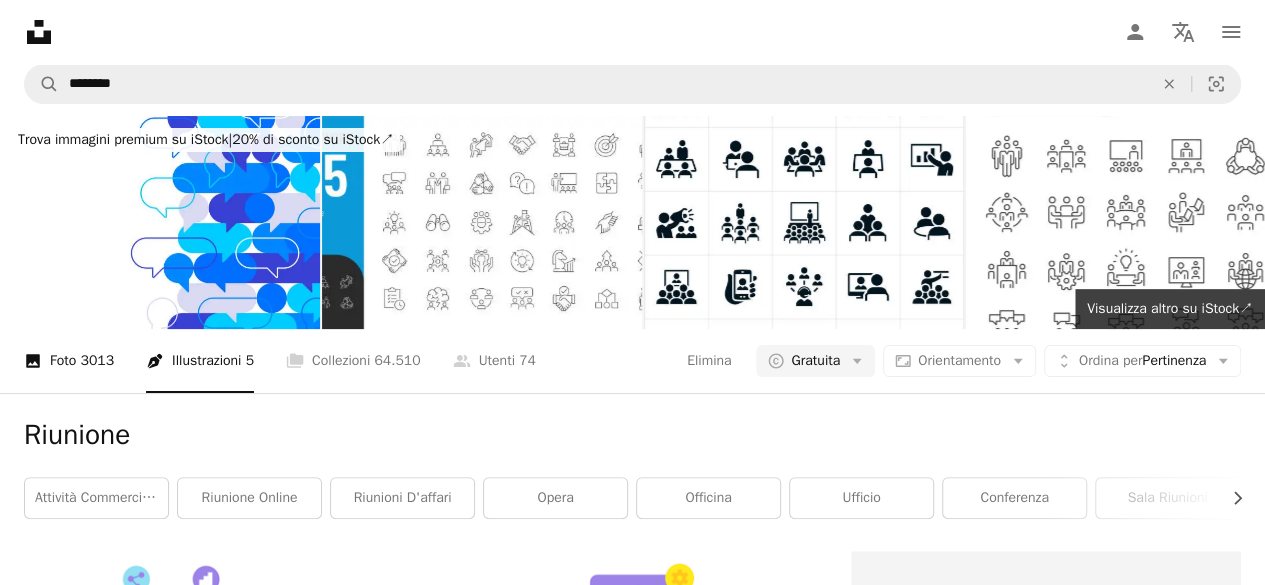 click on "3013" at bounding box center [97, 361] 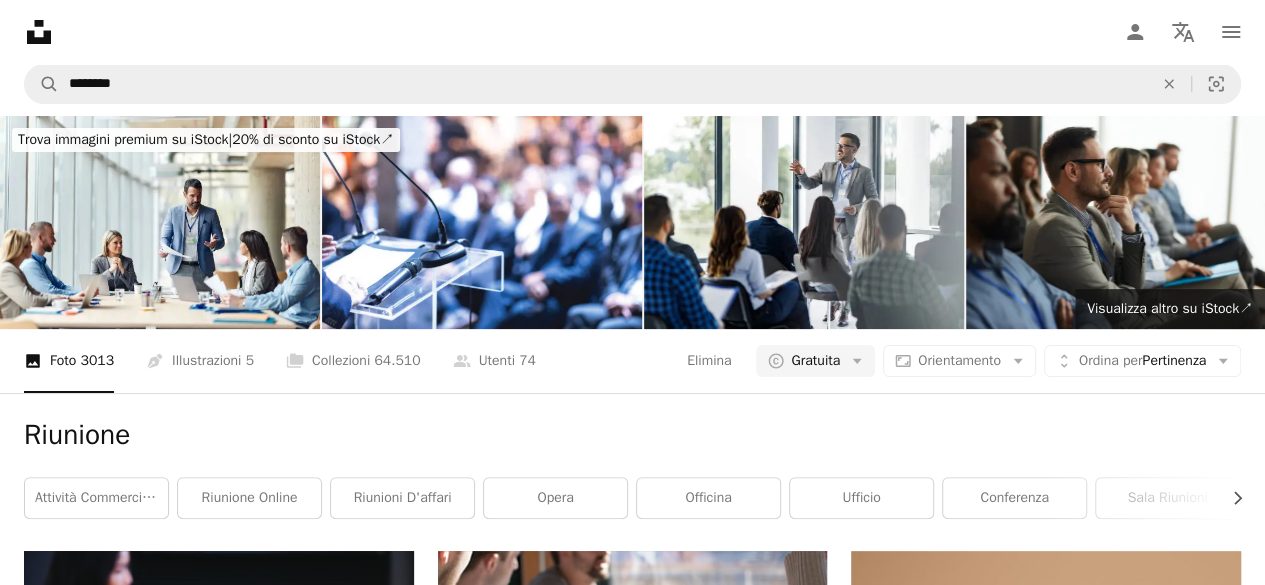 scroll, scrollTop: 0, scrollLeft: 0, axis: both 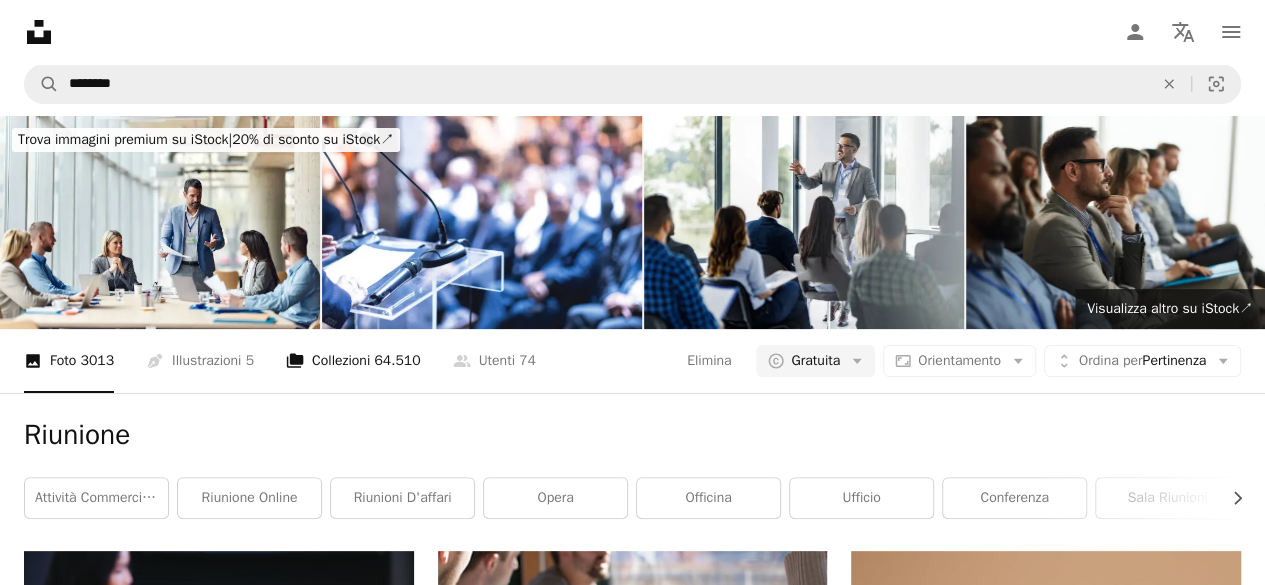 click on "A stack of folders Collezioni   [NUMBER]" at bounding box center (353, 361) 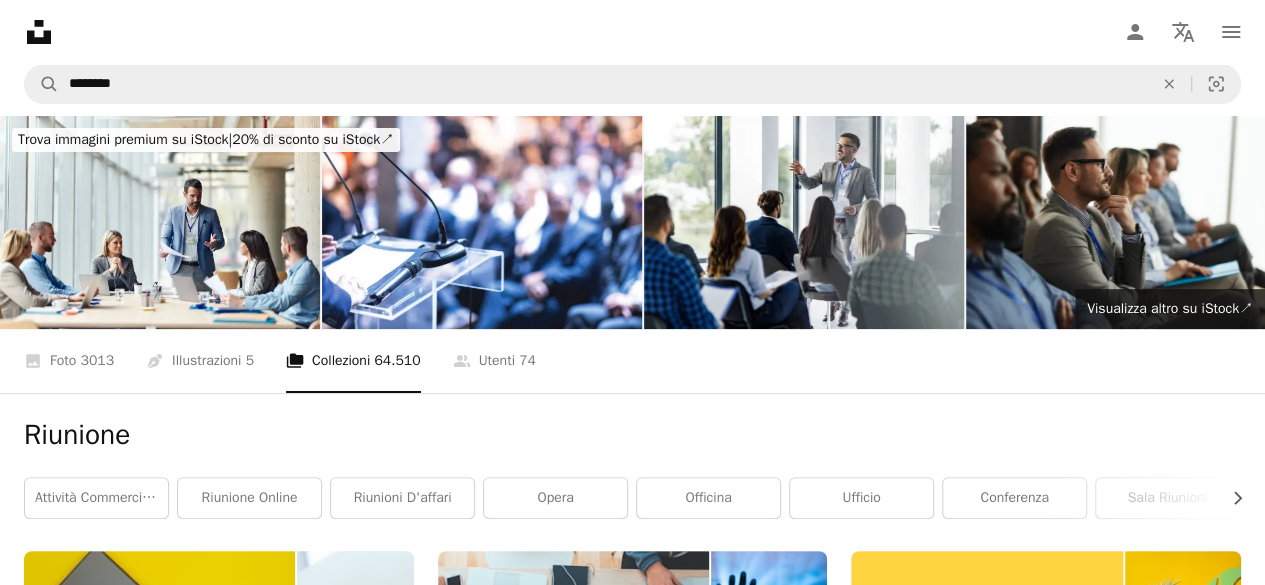 scroll, scrollTop: 0, scrollLeft: 0, axis: both 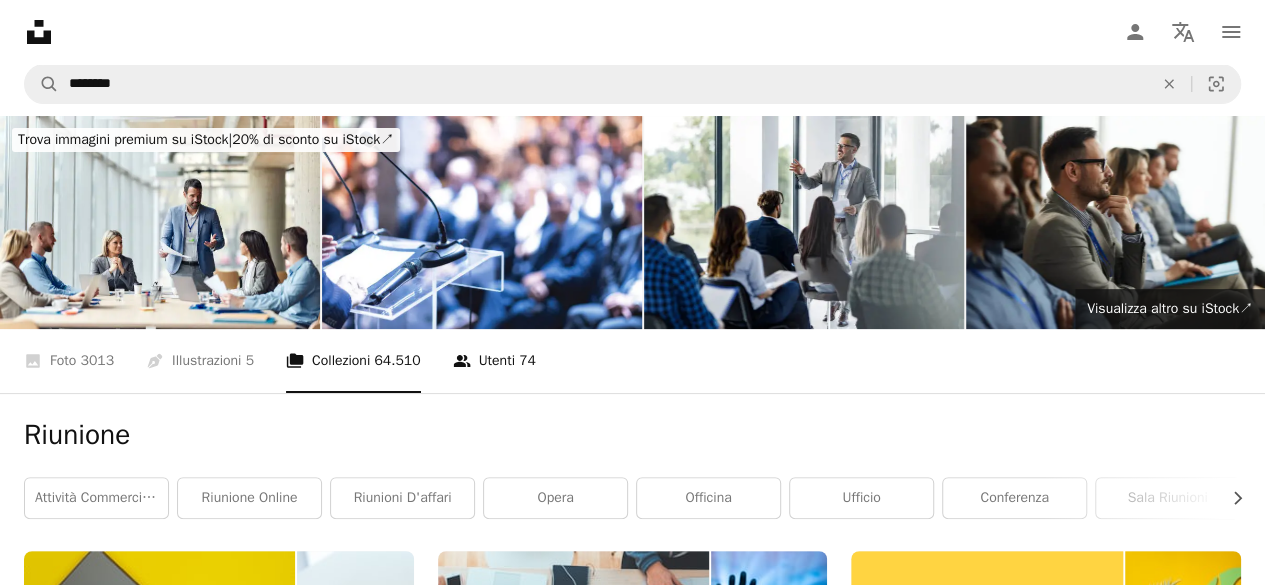 click on "A group of people Utenti   [NUMBER]" at bounding box center [494, 361] 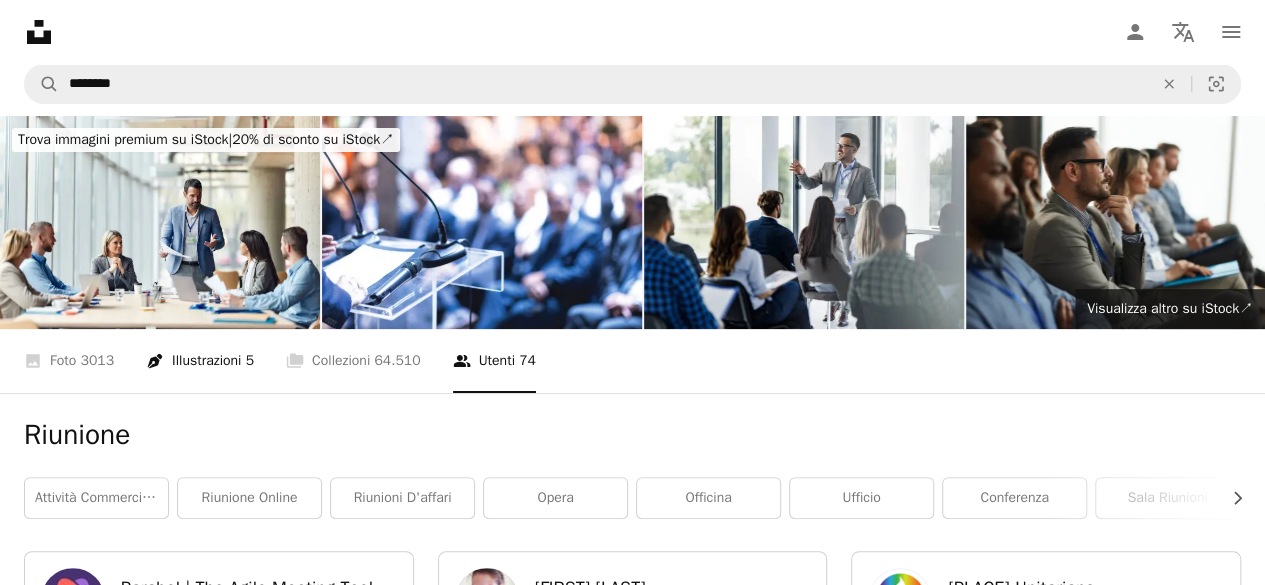 click on "Pen Tool Illustrazioni   5" at bounding box center (200, 361) 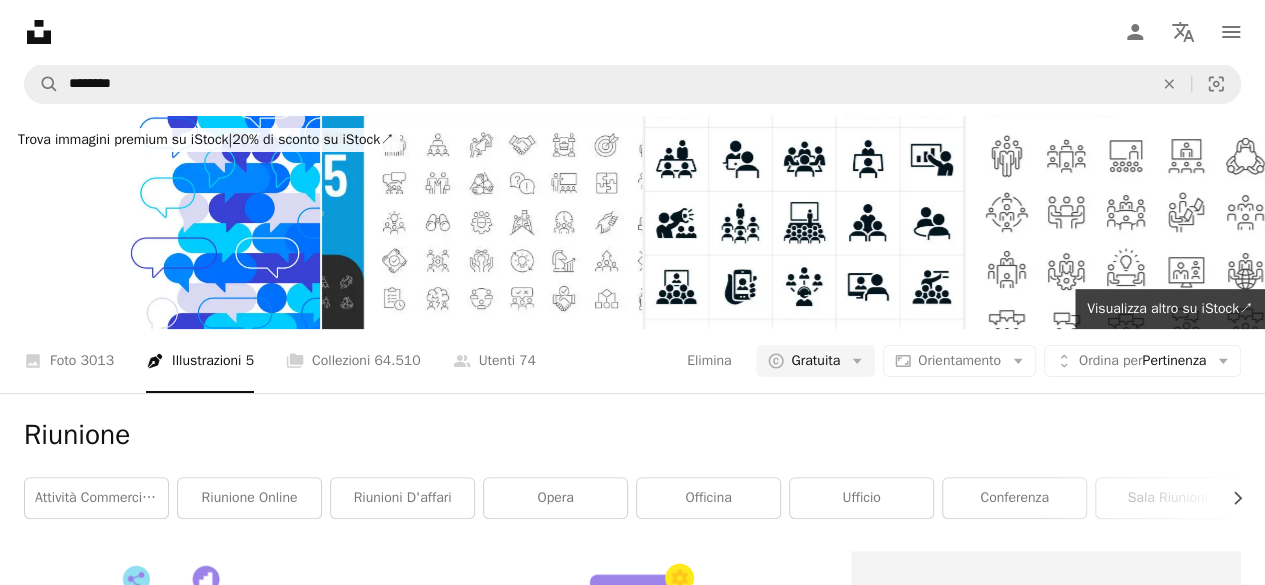 scroll, scrollTop: 0, scrollLeft: 0, axis: both 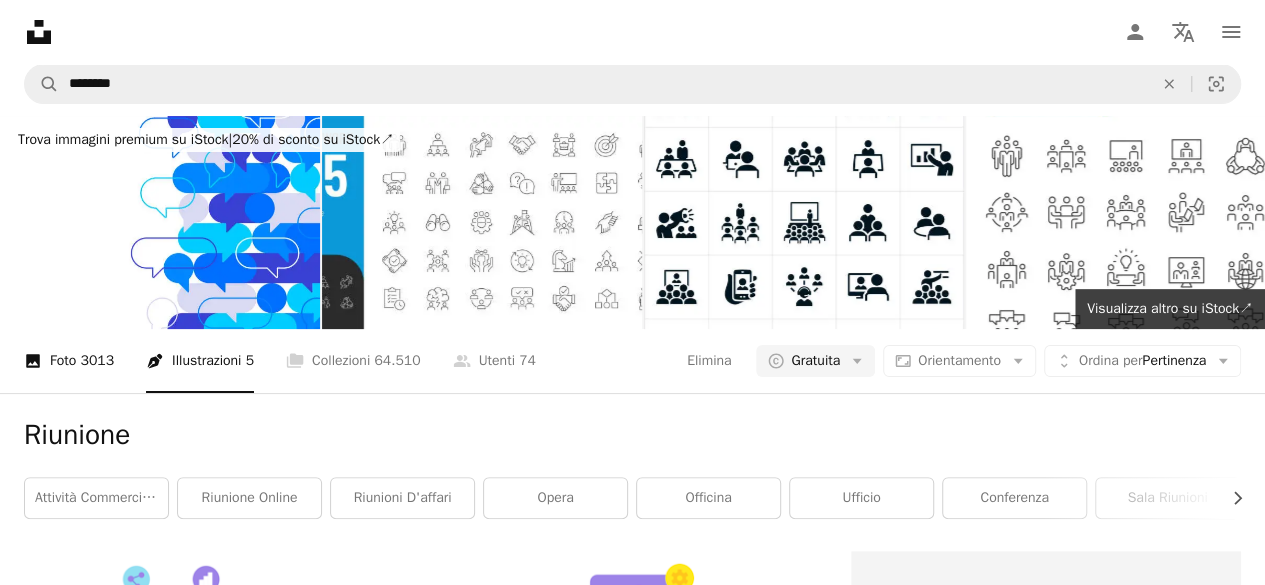 click on "3013" at bounding box center [97, 361] 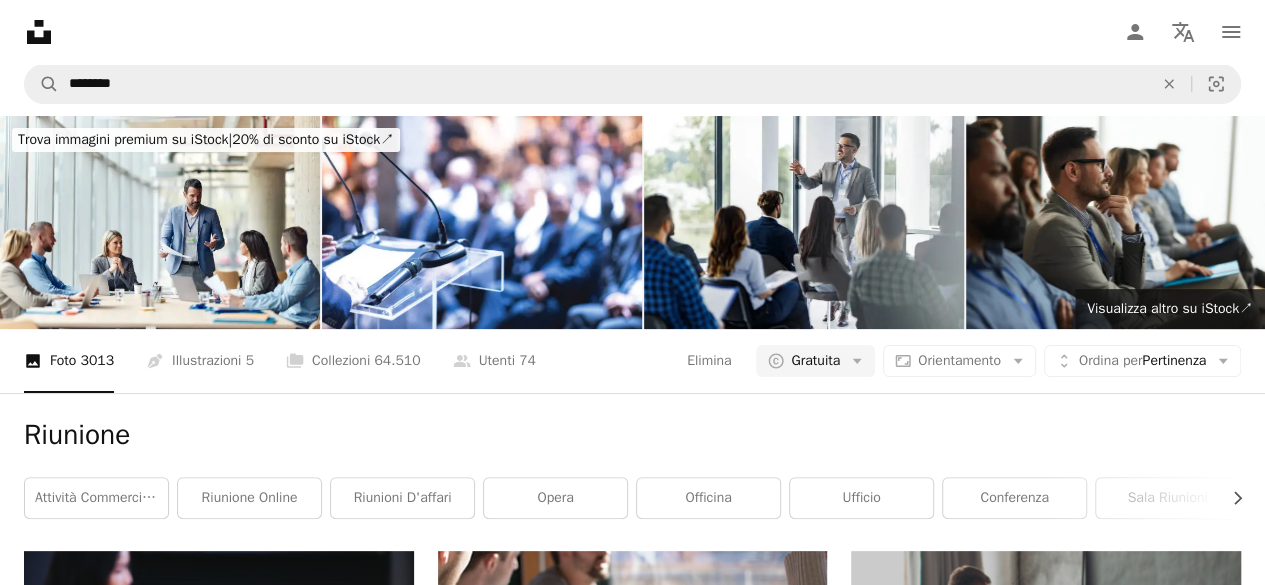 scroll, scrollTop: 0, scrollLeft: 0, axis: both 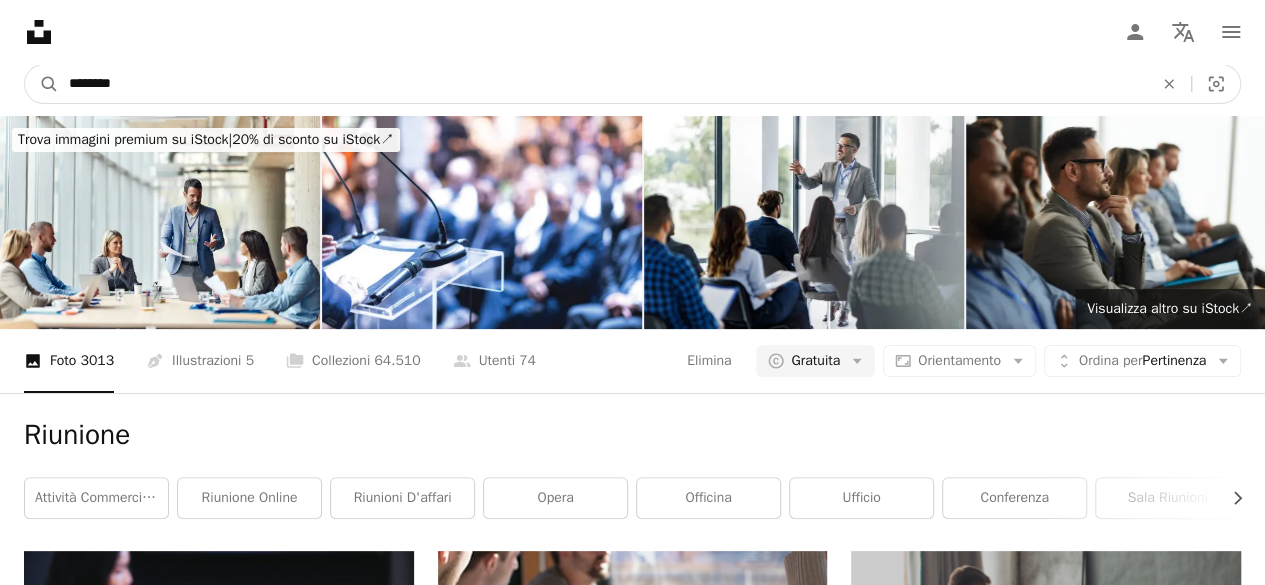 drag, startPoint x: 145, startPoint y: 90, endPoint x: 60, endPoint y: 90, distance: 85 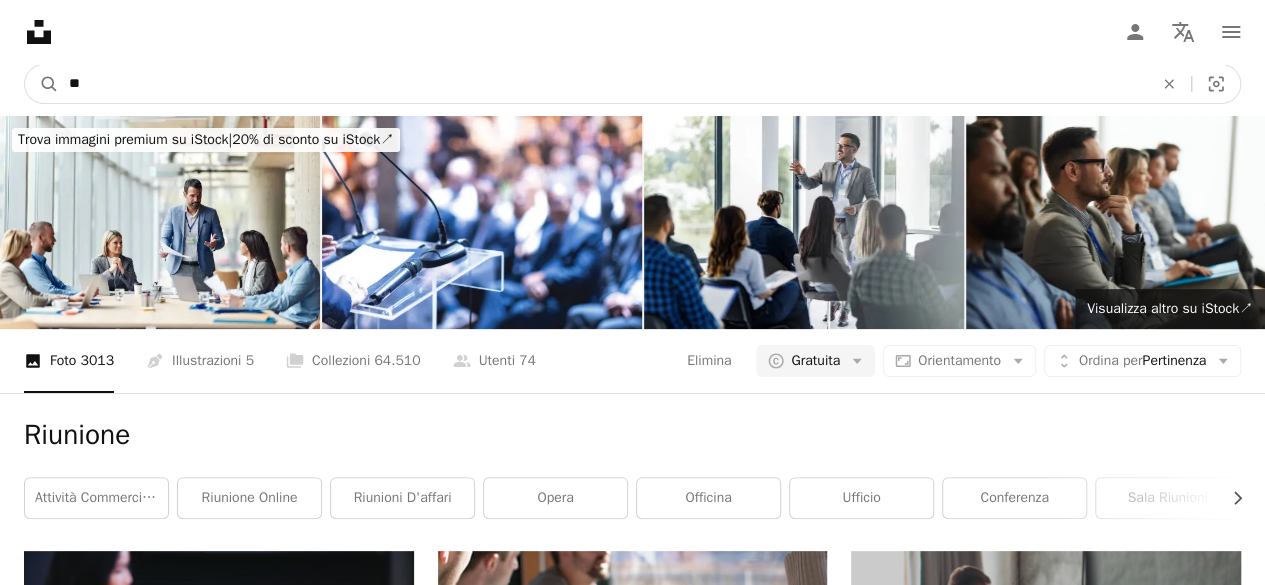 type on "*" 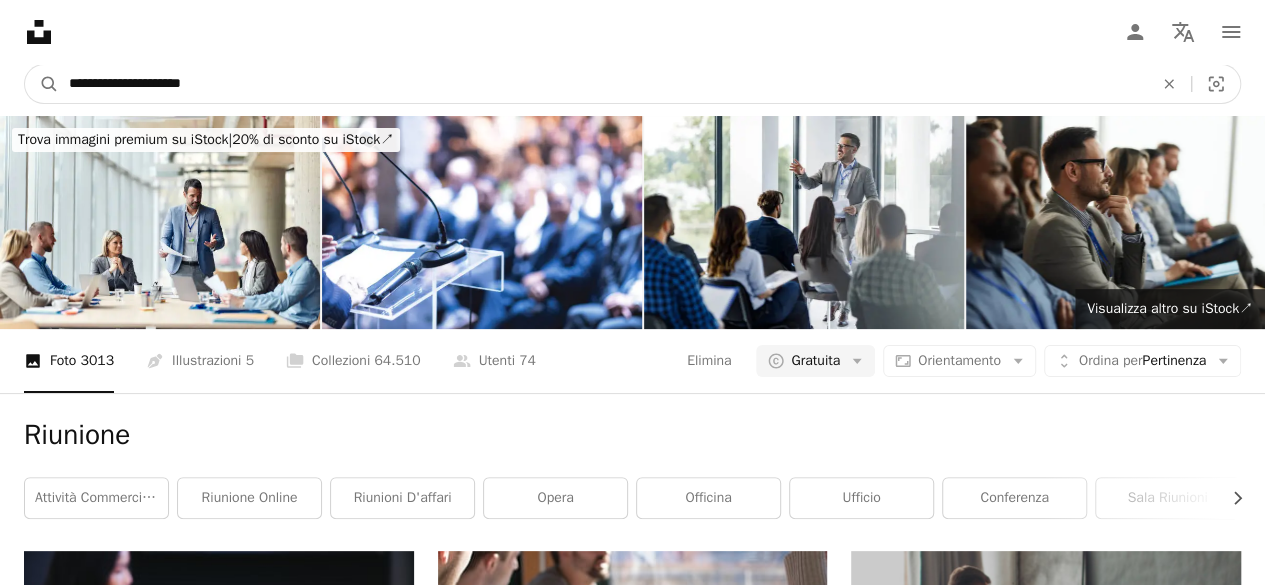 type on "**********" 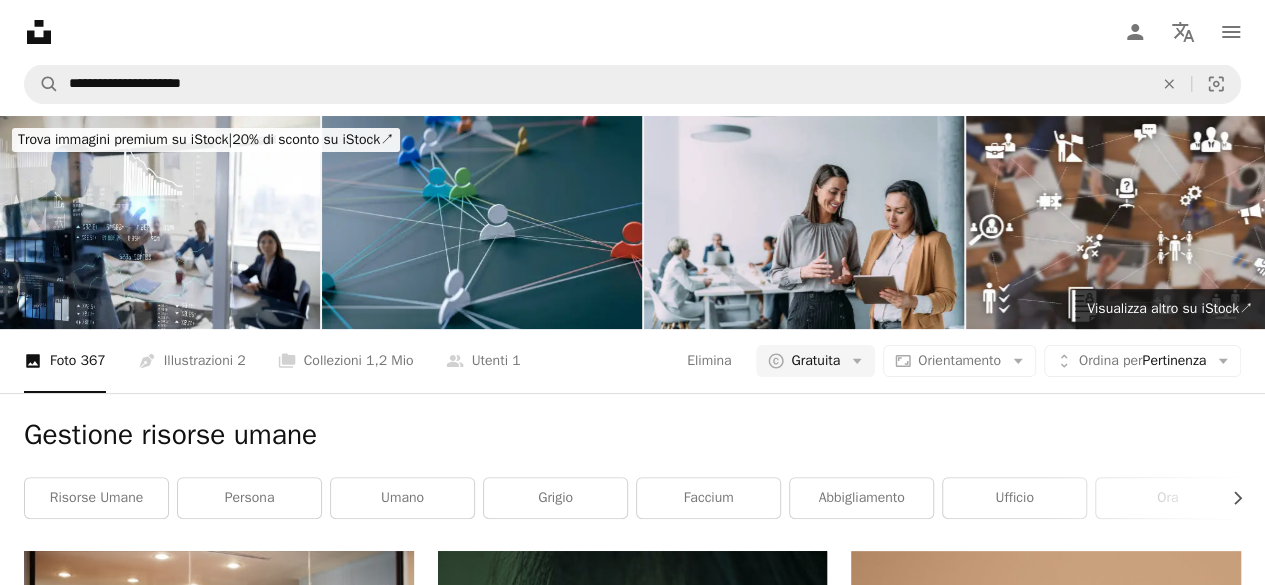 scroll, scrollTop: 0, scrollLeft: 0, axis: both 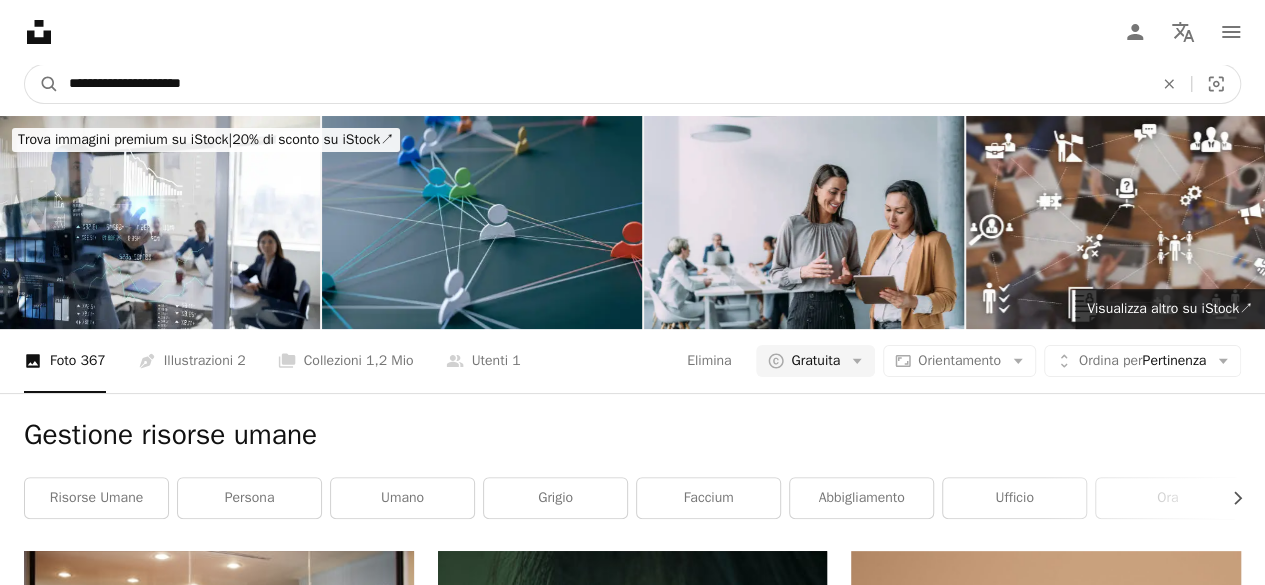 drag, startPoint x: 245, startPoint y: 87, endPoint x: 124, endPoint y: 87, distance: 121 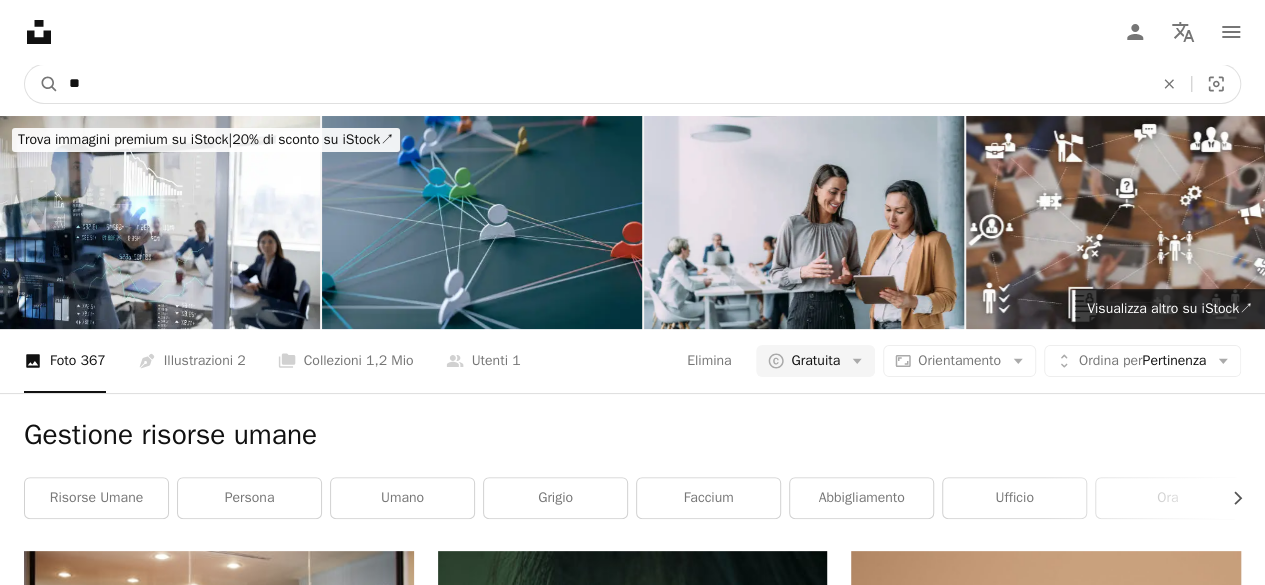type on "*" 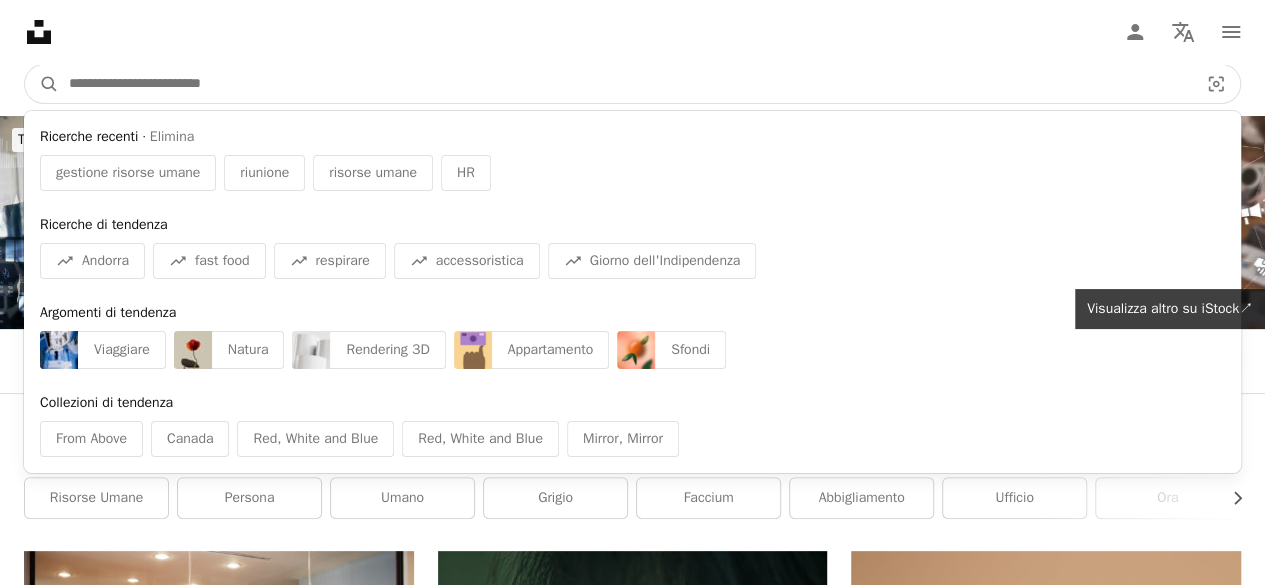 type on "*" 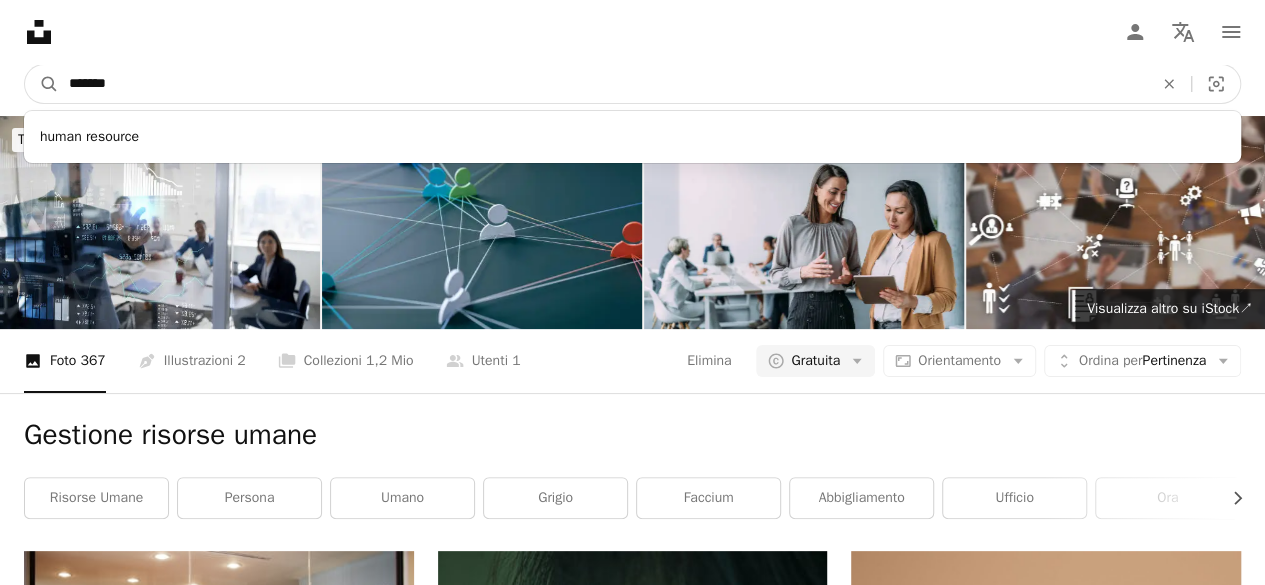 type on "********" 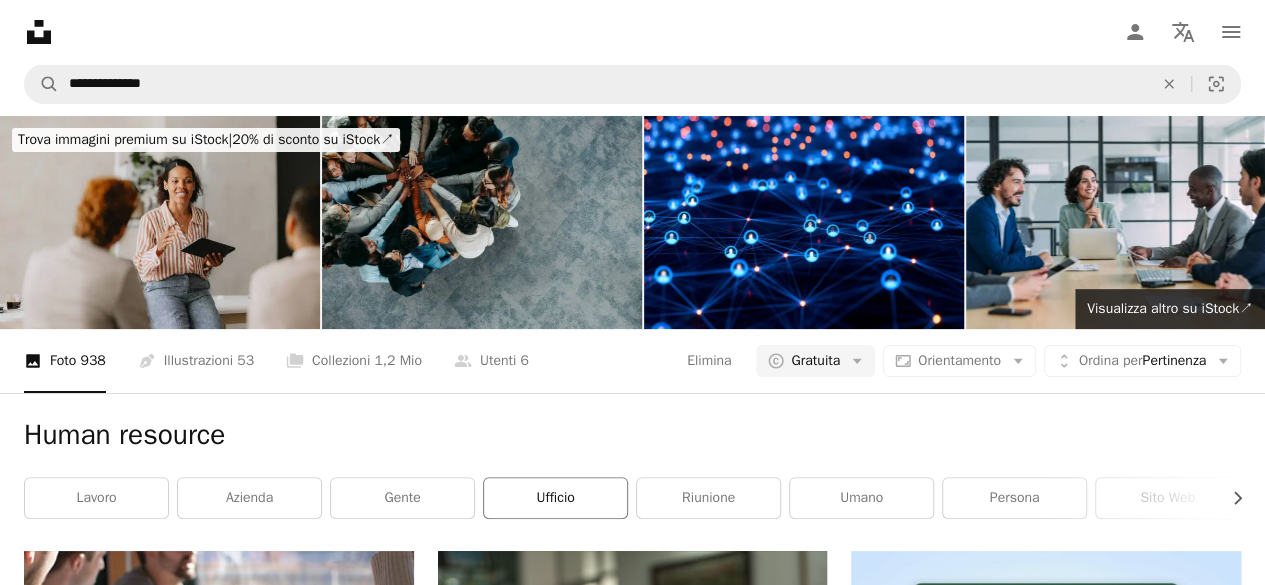 scroll, scrollTop: 0, scrollLeft: 0, axis: both 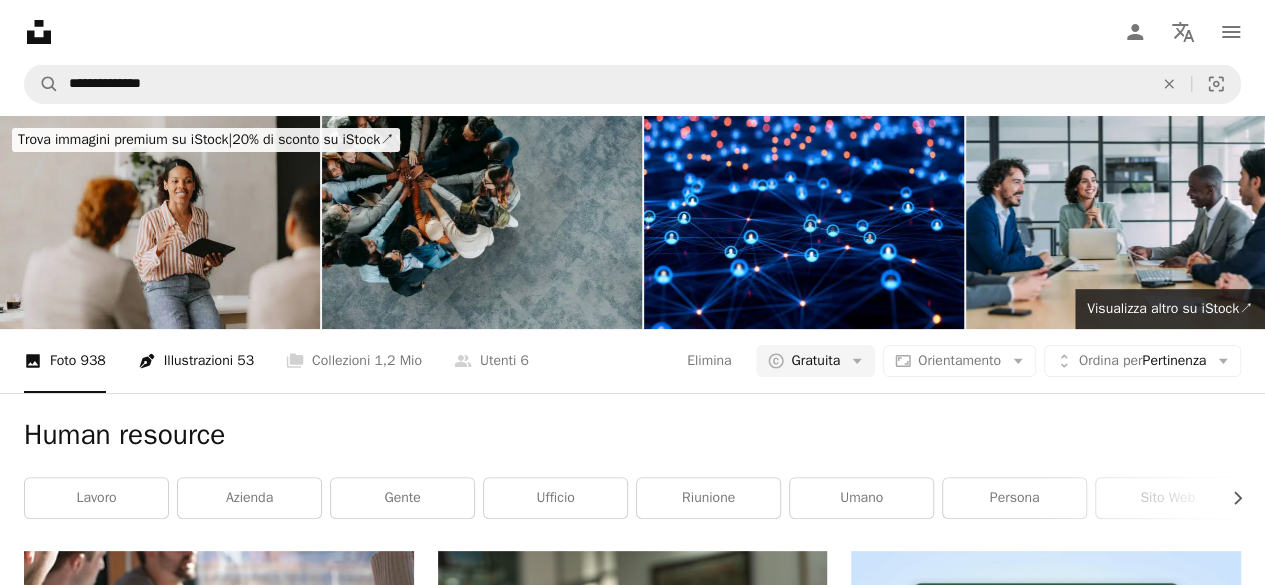 click on "Pen Tool Illustrazioni   53" at bounding box center (196, 361) 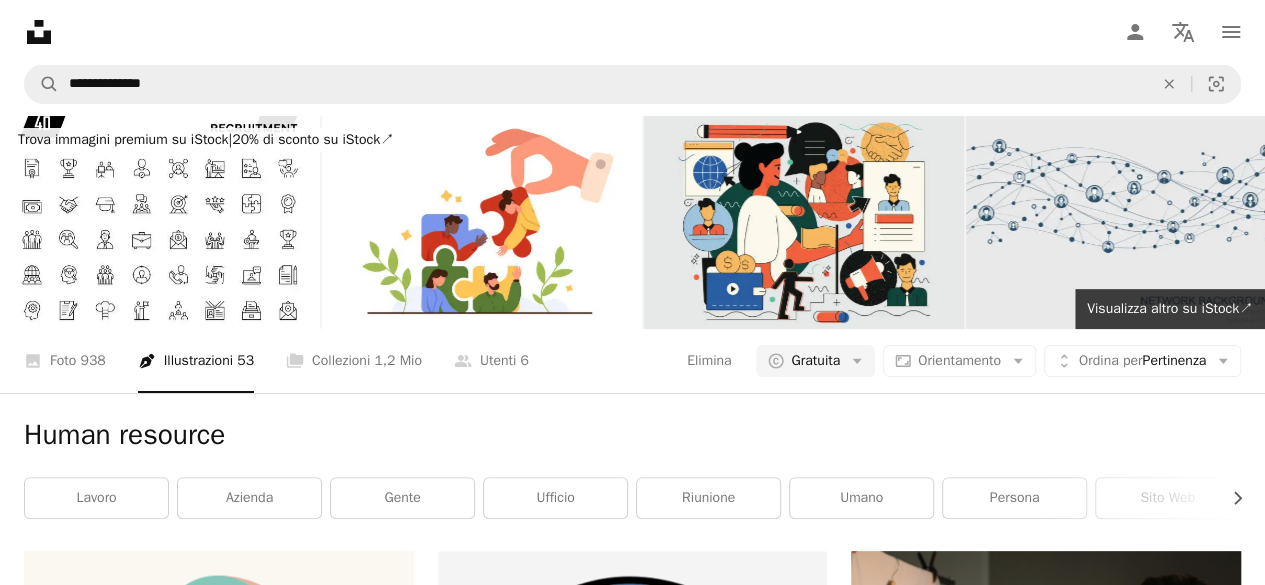 scroll, scrollTop: 3070, scrollLeft: 0, axis: vertical 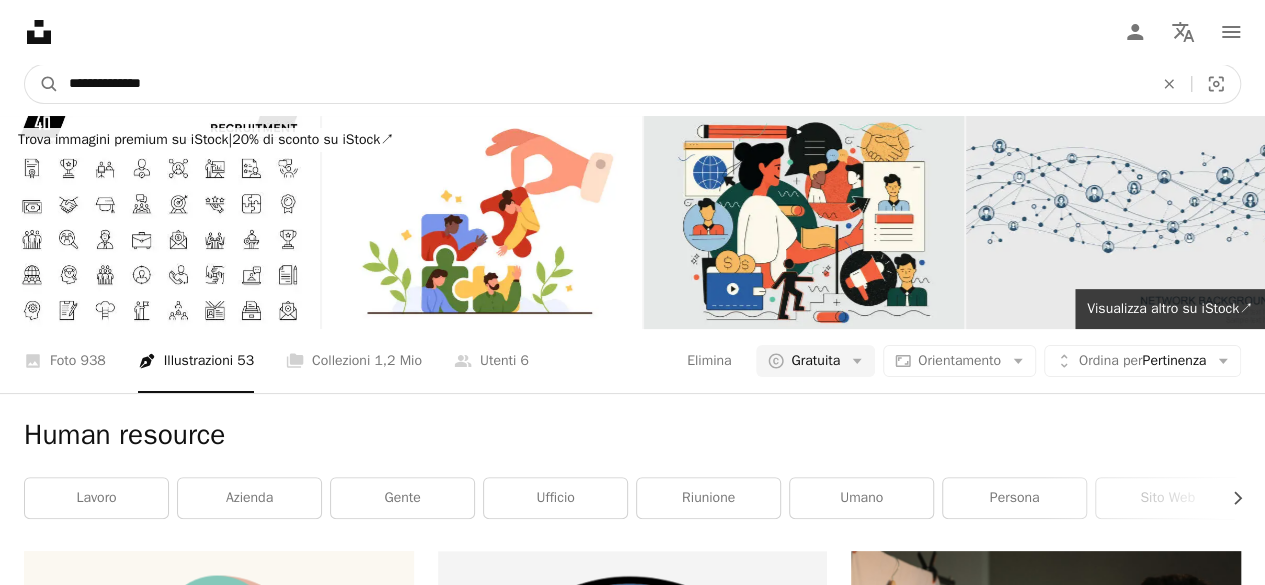 drag, startPoint x: 80, startPoint y: 72, endPoint x: 0, endPoint y: 94, distance: 82.96987 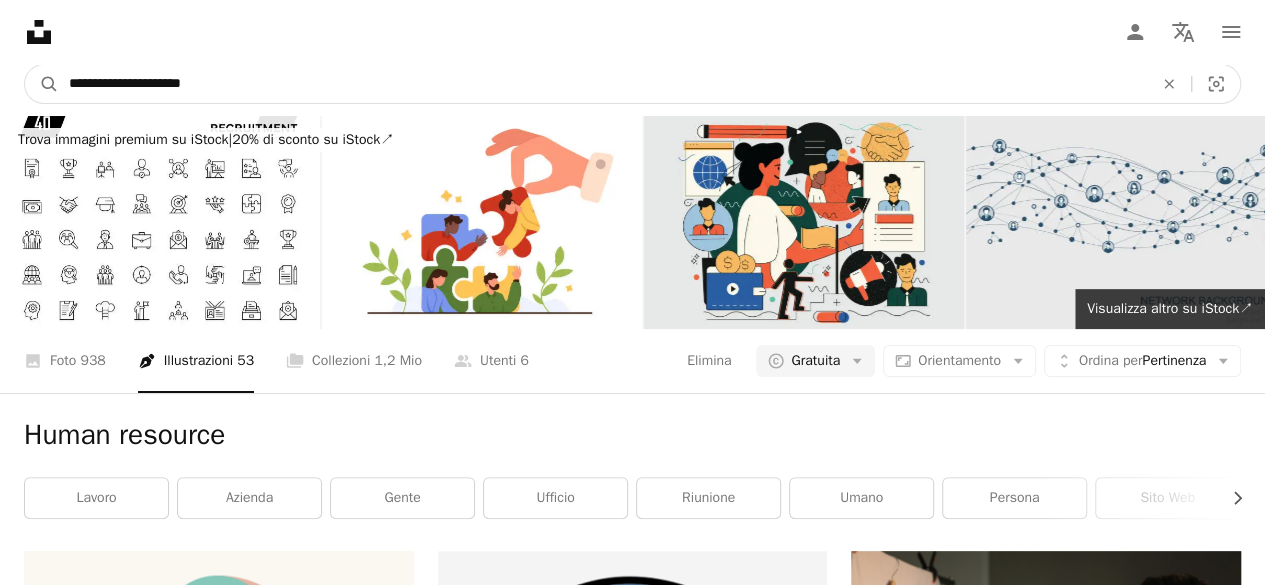 type on "**********" 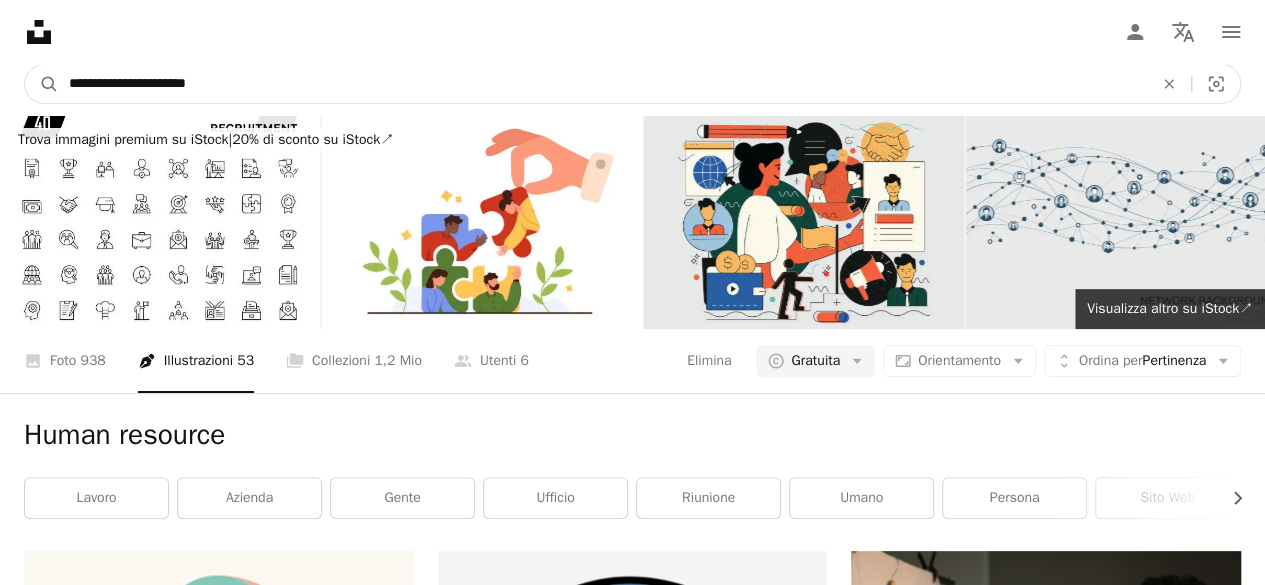 click on "A magnifying glass" at bounding box center (42, 84) 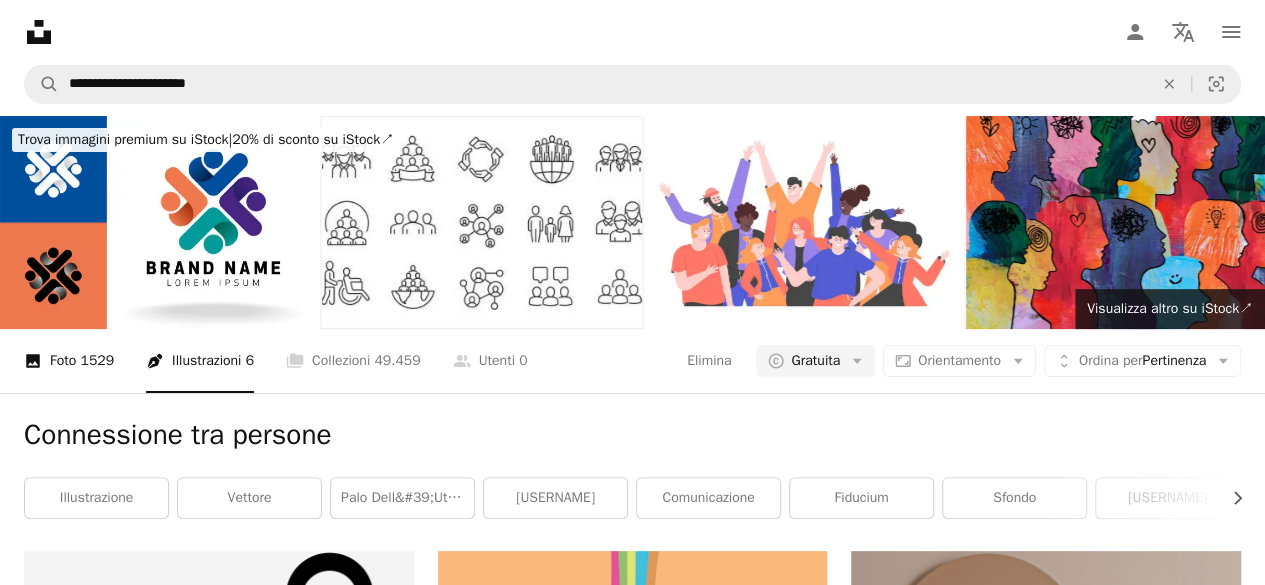 click on "1529" at bounding box center [97, 361] 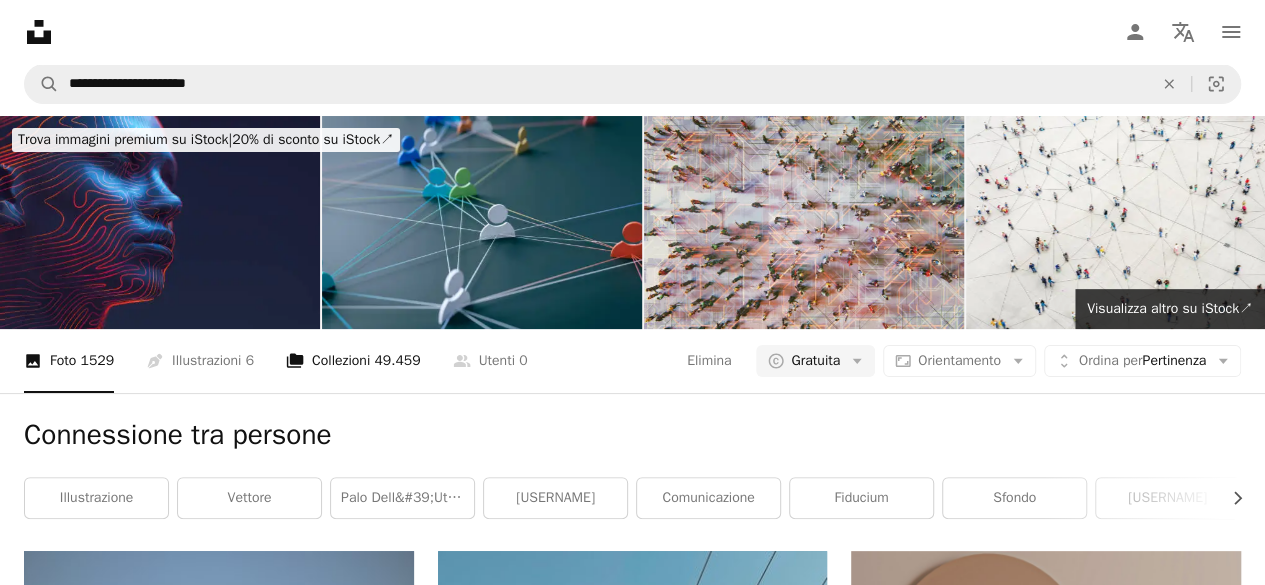 scroll, scrollTop: 0, scrollLeft: 0, axis: both 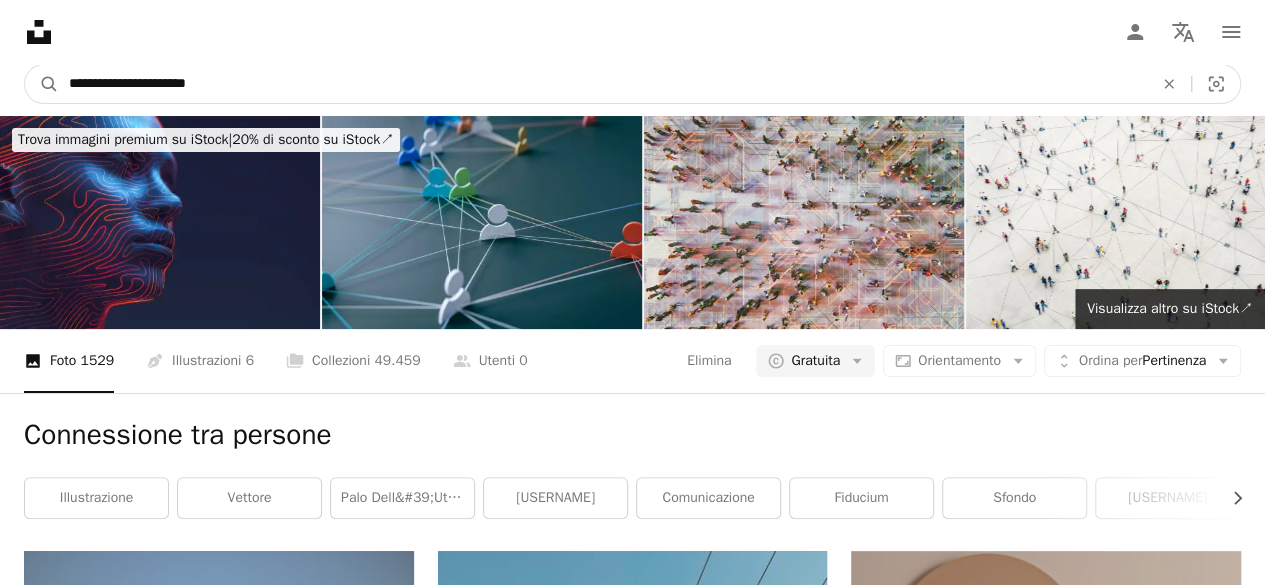 click on "**********" at bounding box center (603, 84) 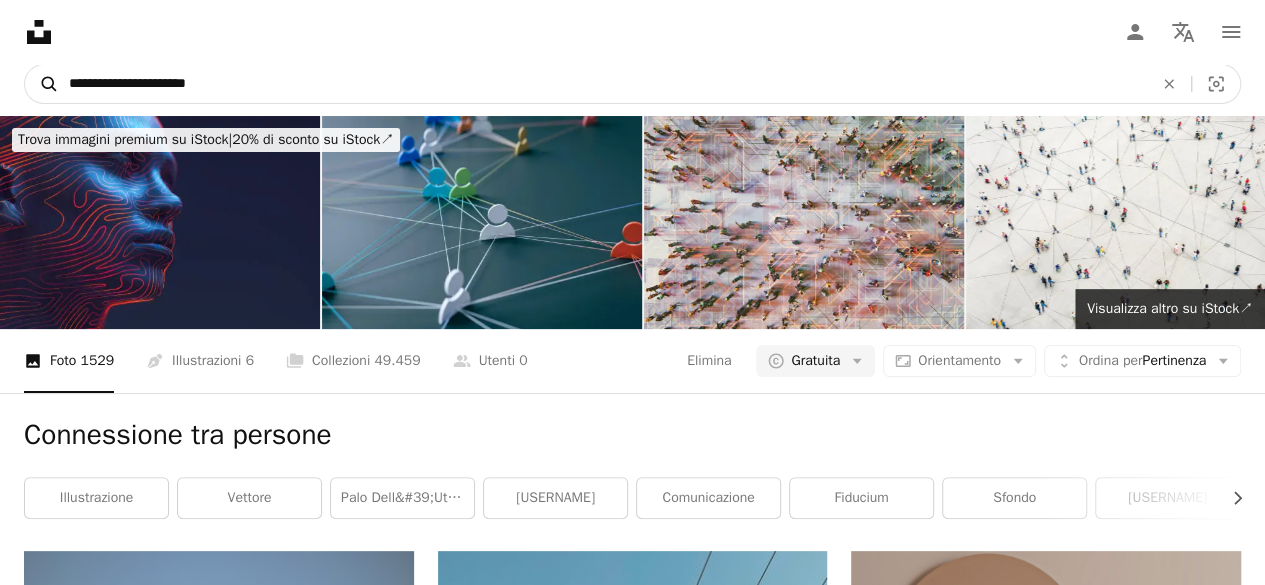 drag, startPoint x: 278, startPoint y: 85, endPoint x: 38, endPoint y: 97, distance: 240.29982 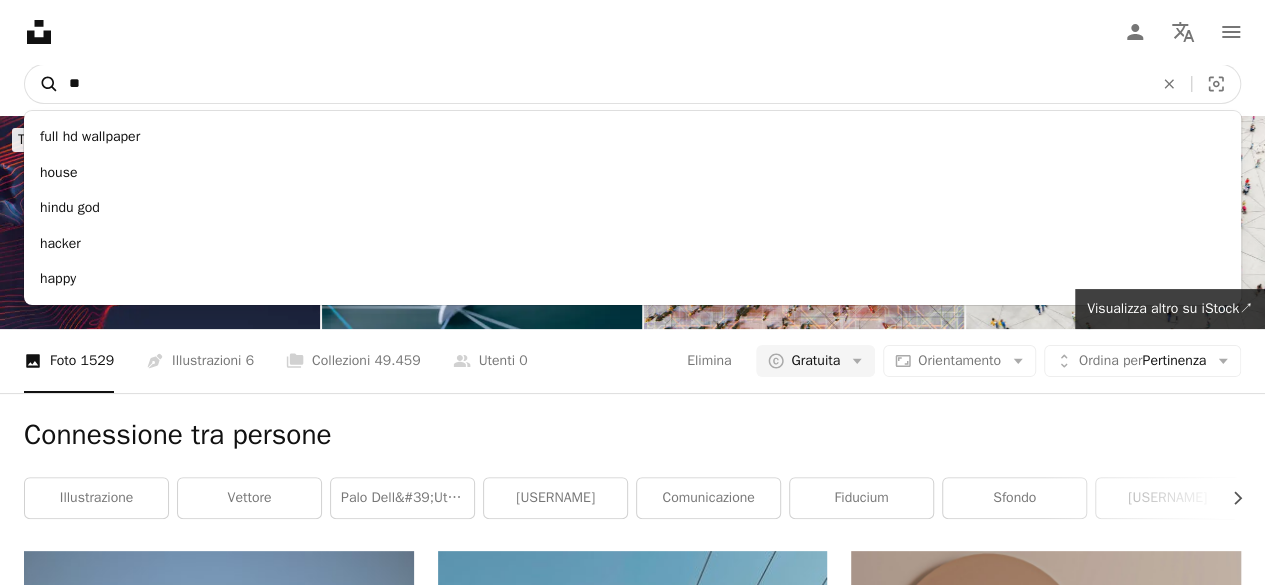 type on "**" 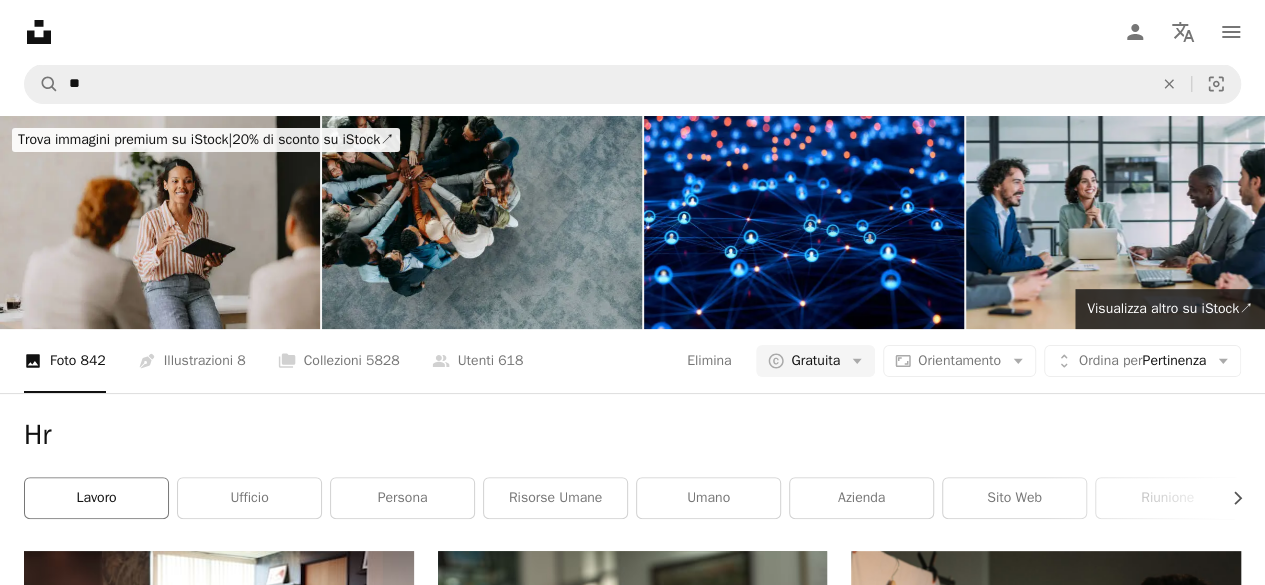 click on "lavoro" at bounding box center (96, 498) 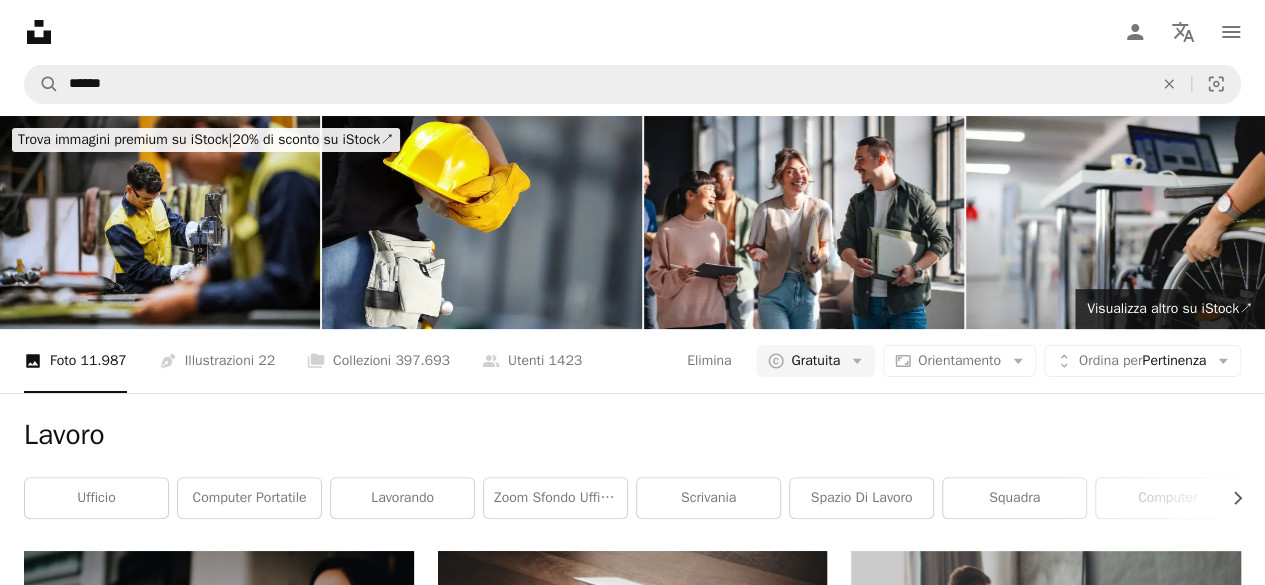 scroll, scrollTop: 1600, scrollLeft: 0, axis: vertical 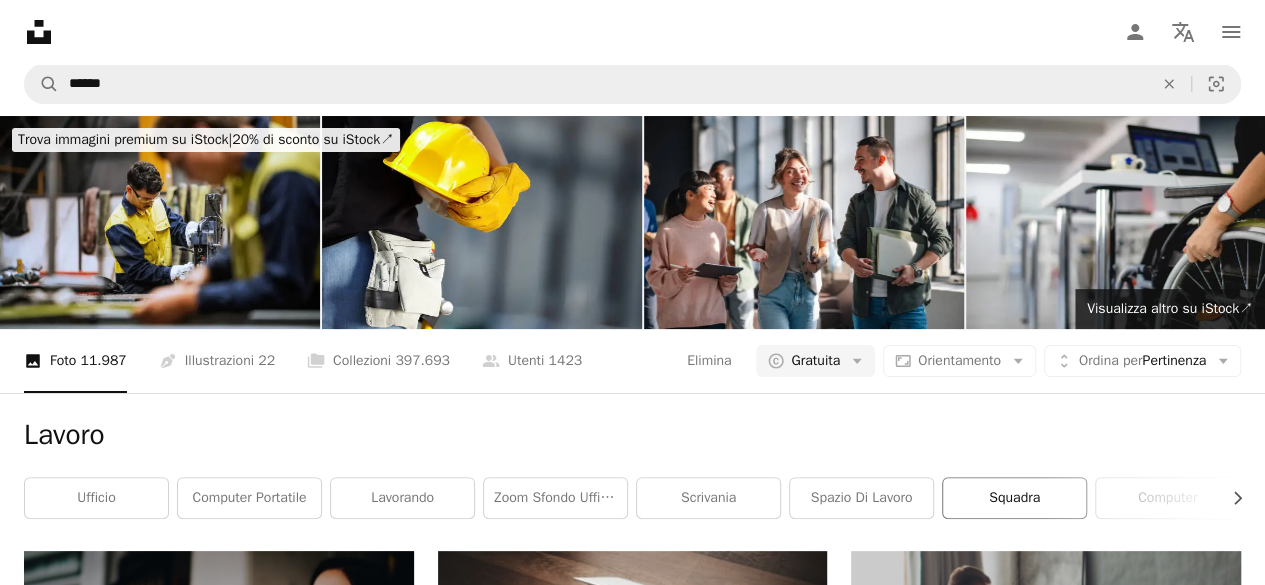 click on "squadra" at bounding box center (1014, 498) 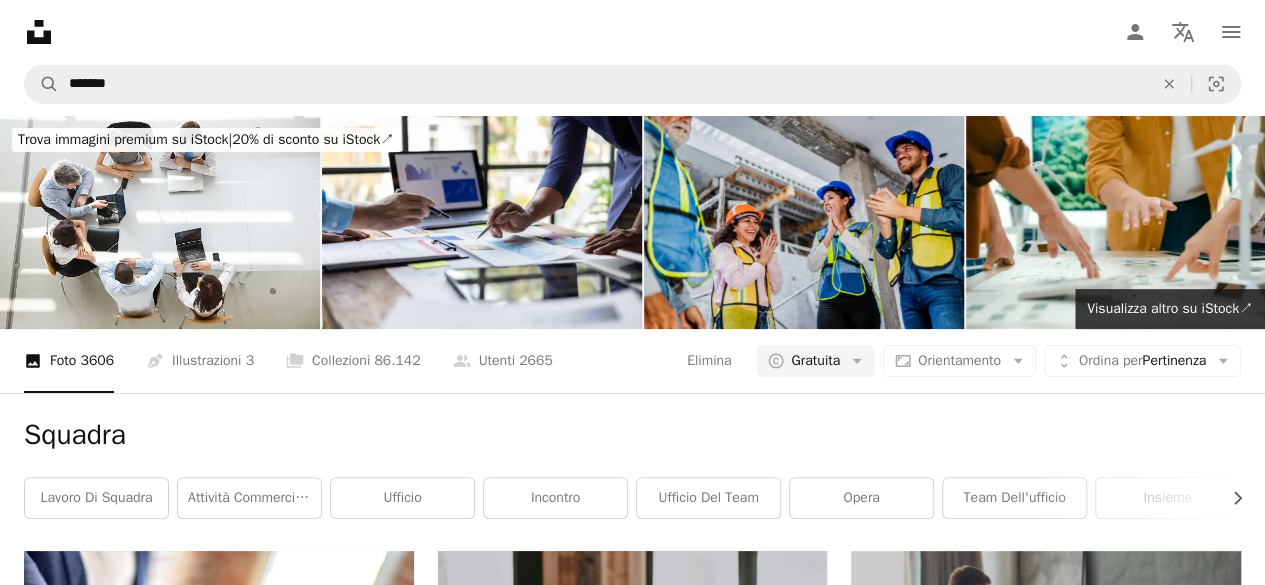 scroll, scrollTop: 300, scrollLeft: 0, axis: vertical 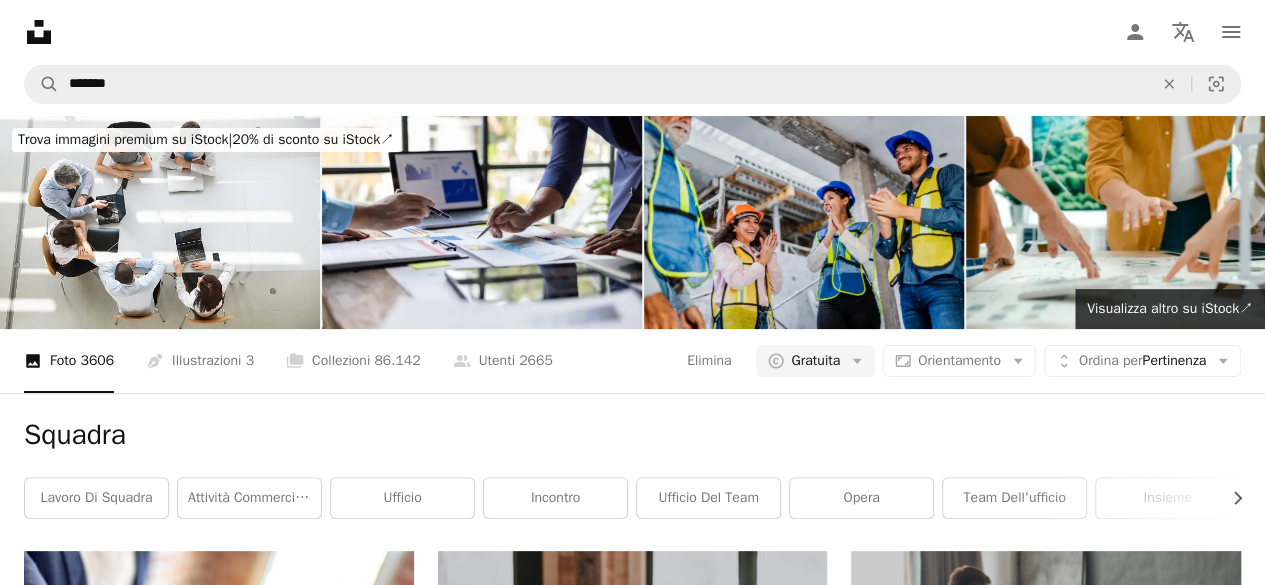 click on "Arrow pointing down" 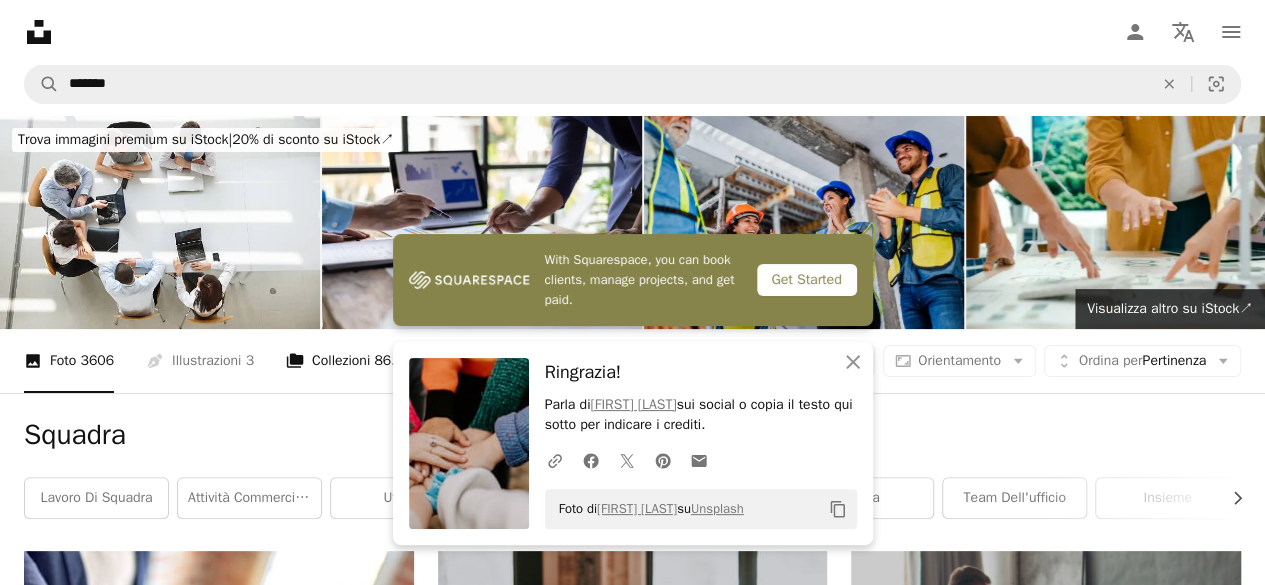 scroll, scrollTop: 0, scrollLeft: 0, axis: both 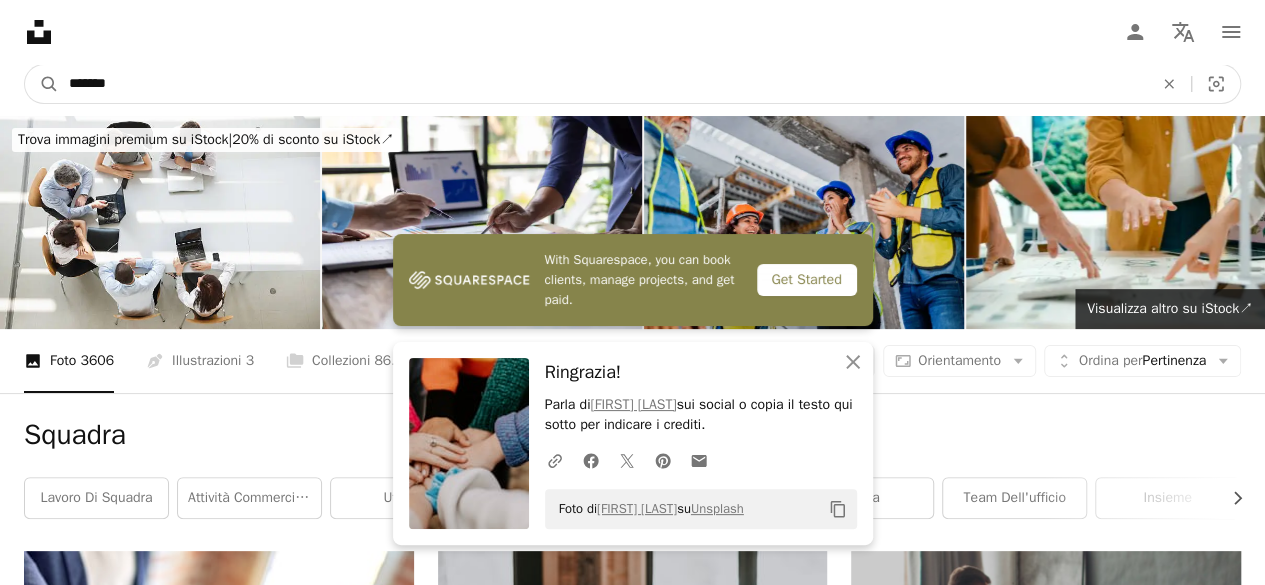click on "*******" at bounding box center (603, 84) 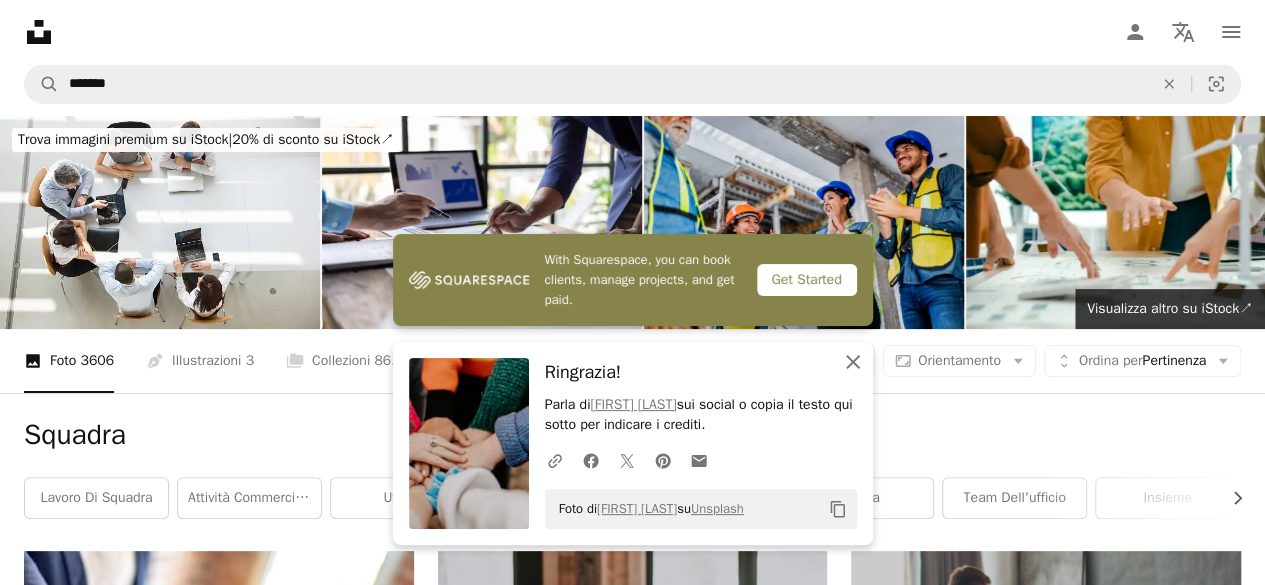click on "An X shape" 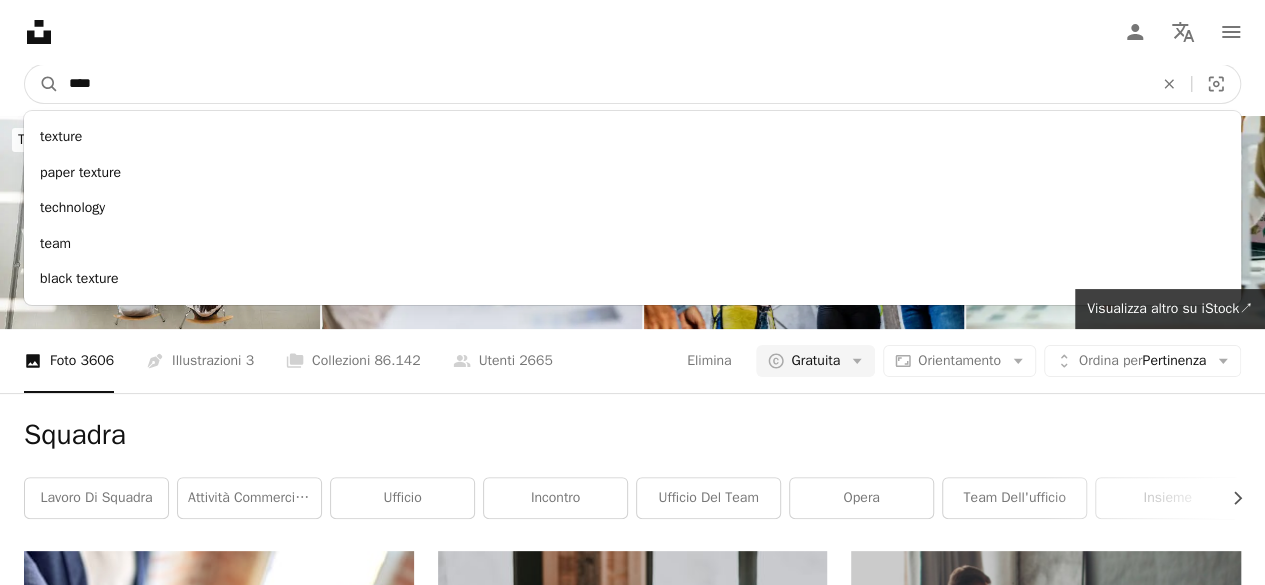 type on "****" 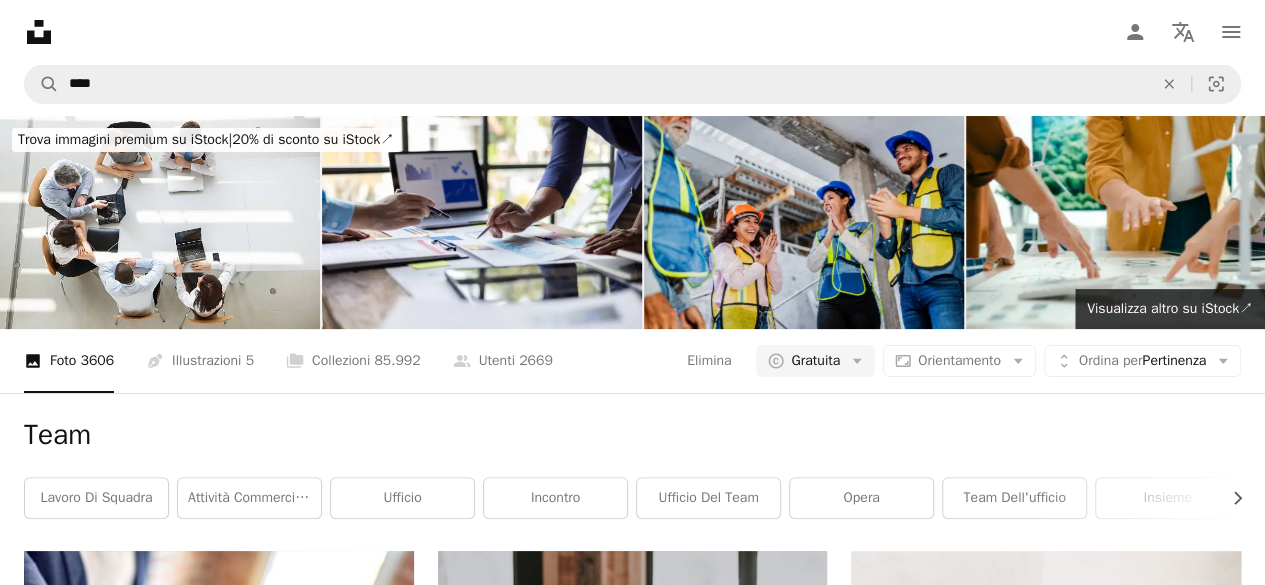 scroll, scrollTop: 2400, scrollLeft: 0, axis: vertical 